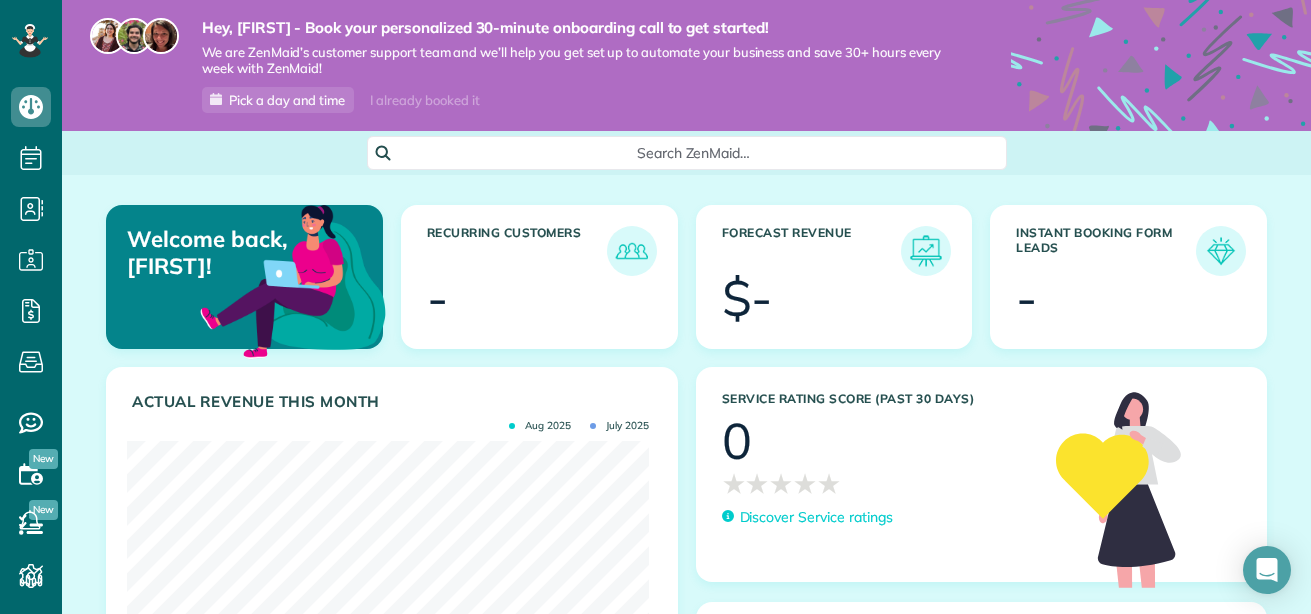 scroll, scrollTop: 0, scrollLeft: 0, axis: both 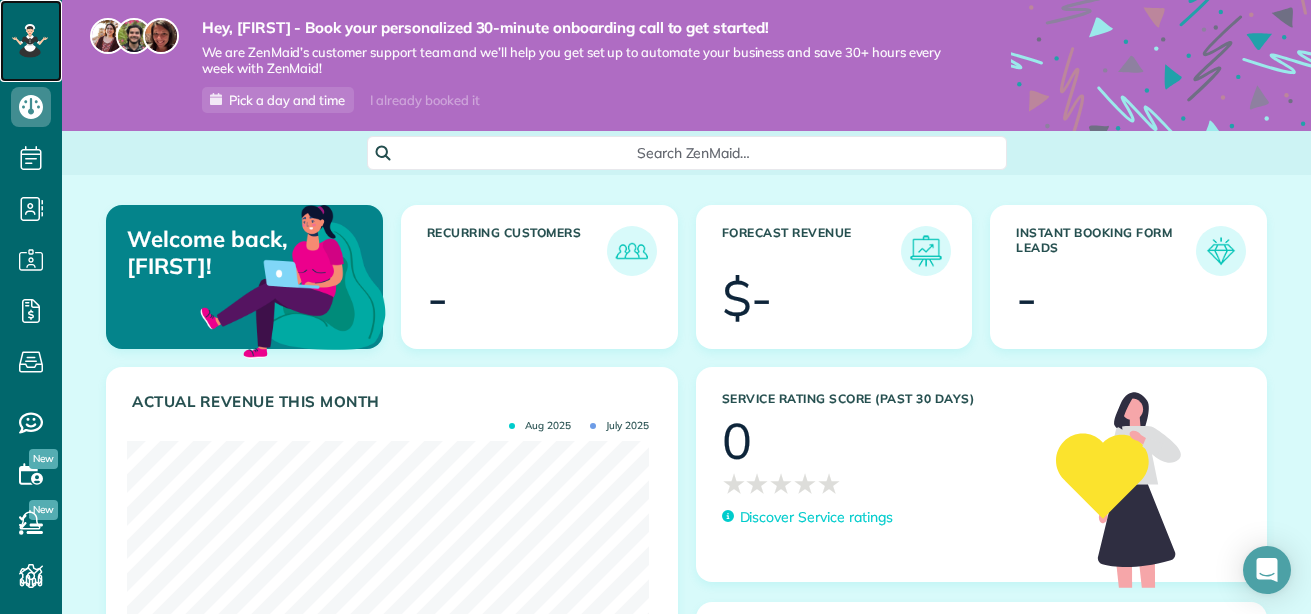 click 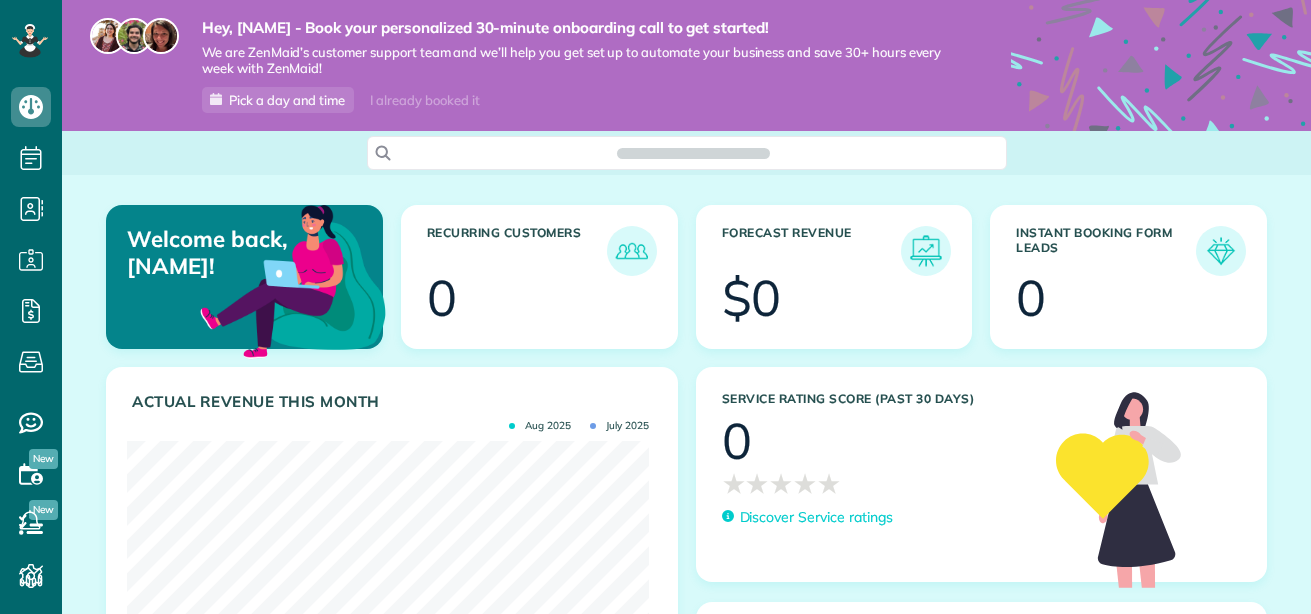 scroll, scrollTop: 0, scrollLeft: 0, axis: both 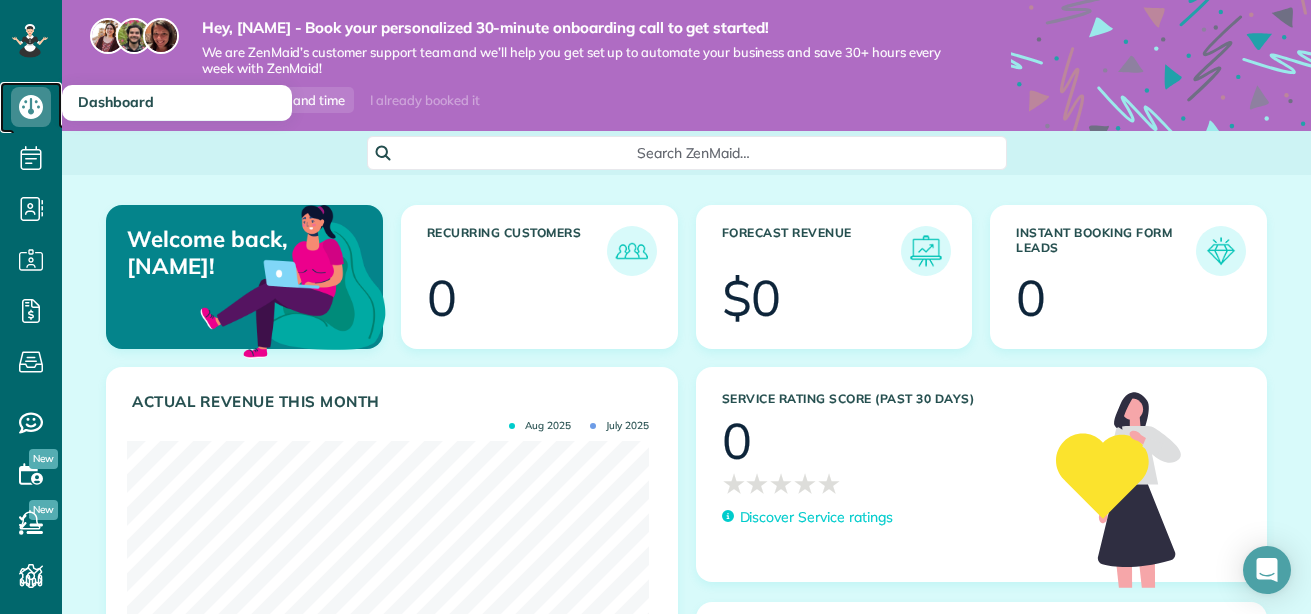 click 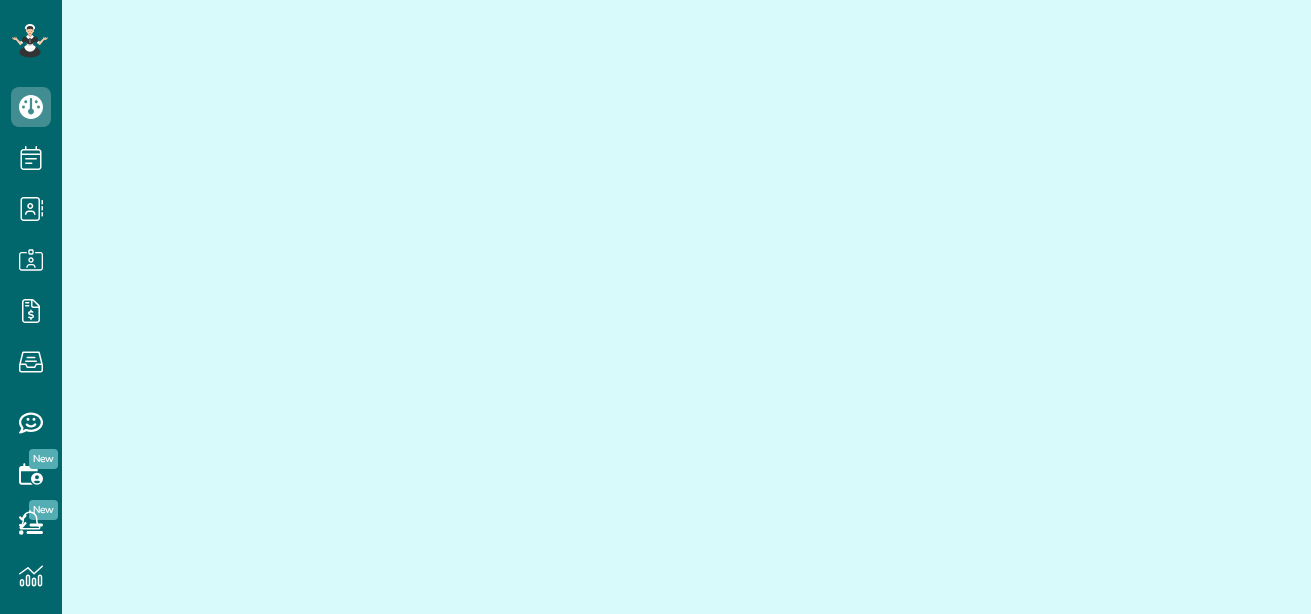 scroll, scrollTop: 0, scrollLeft: 0, axis: both 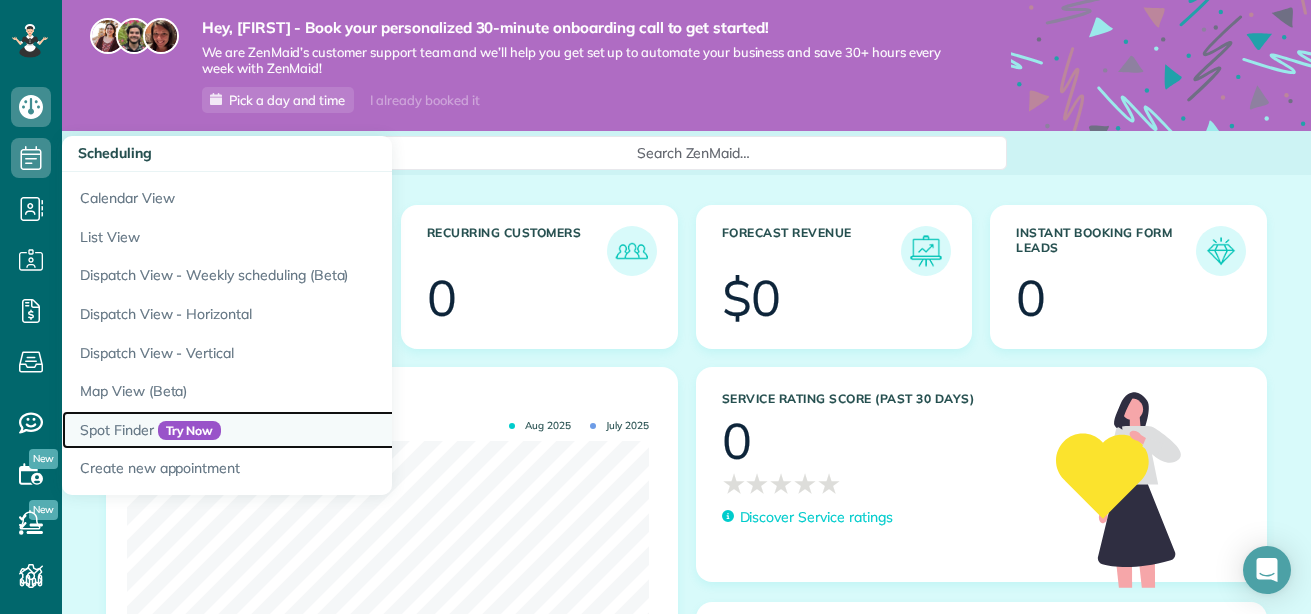 click on "Spot Finder
Try Now" at bounding box center [312, 430] 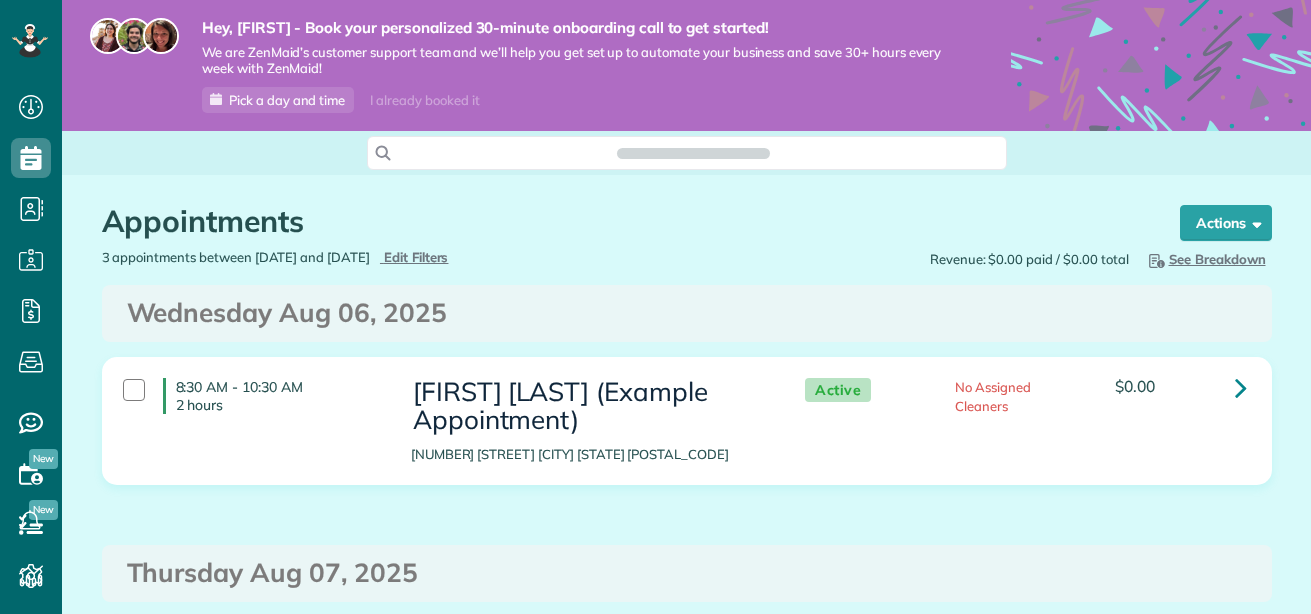 scroll, scrollTop: 0, scrollLeft: 0, axis: both 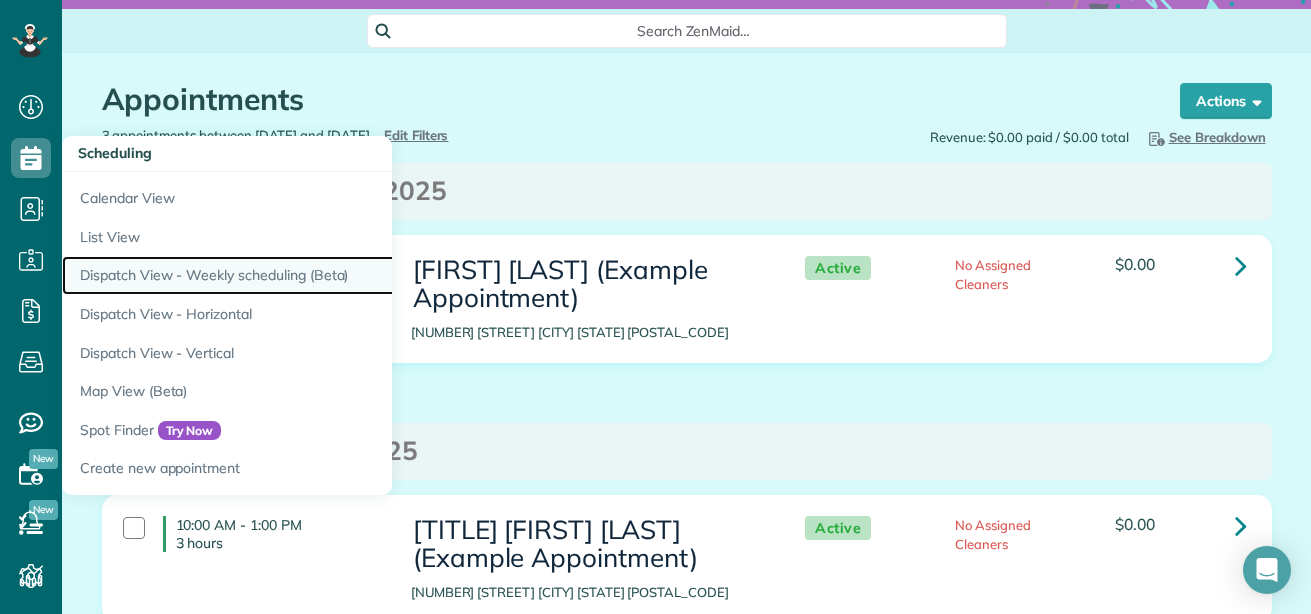 click on "Dispatch View - Weekly scheduling (Beta)" at bounding box center (312, 275) 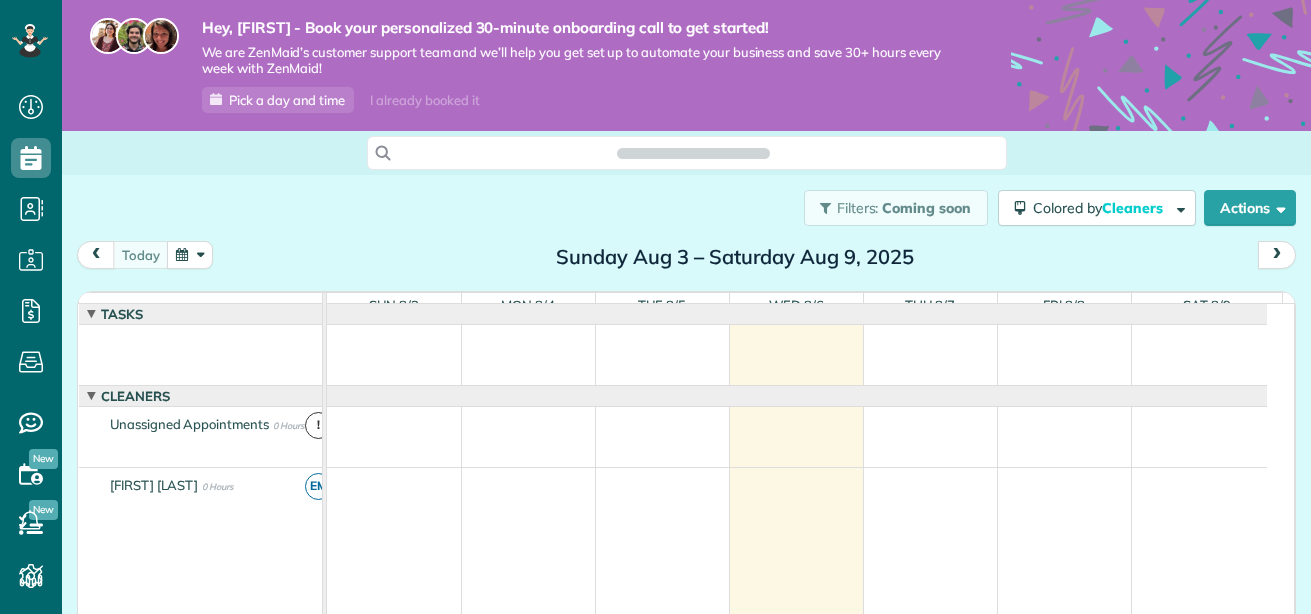 scroll, scrollTop: 0, scrollLeft: 0, axis: both 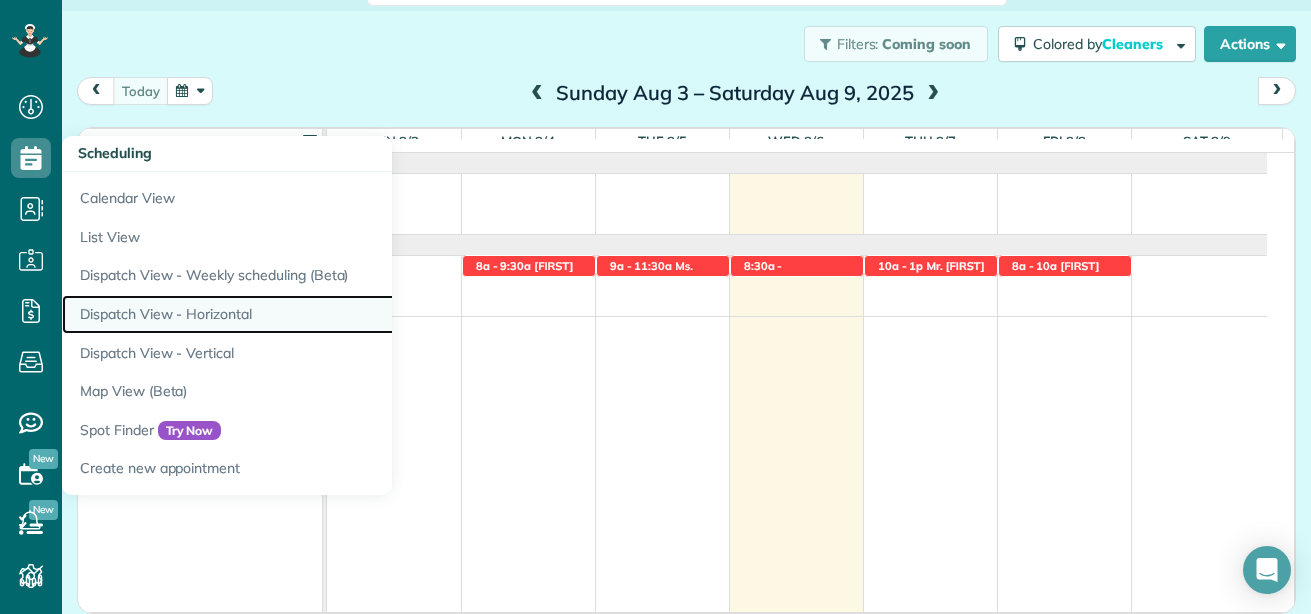 click on "Dispatch View - Horizontal" at bounding box center [312, 314] 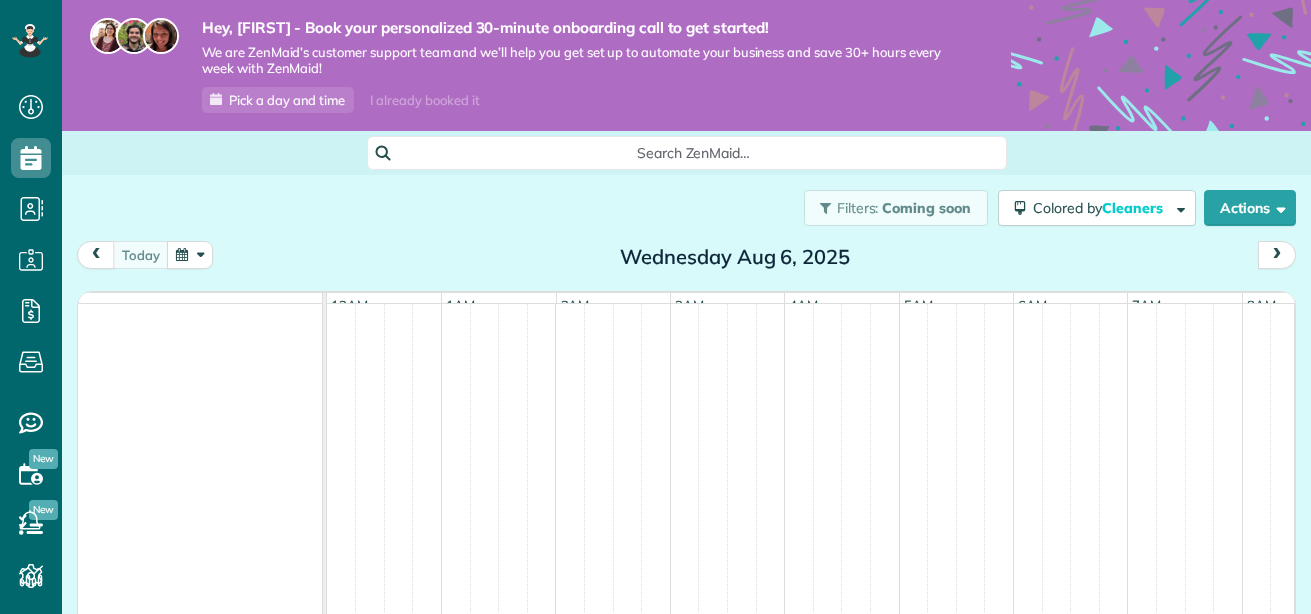scroll, scrollTop: 0, scrollLeft: 0, axis: both 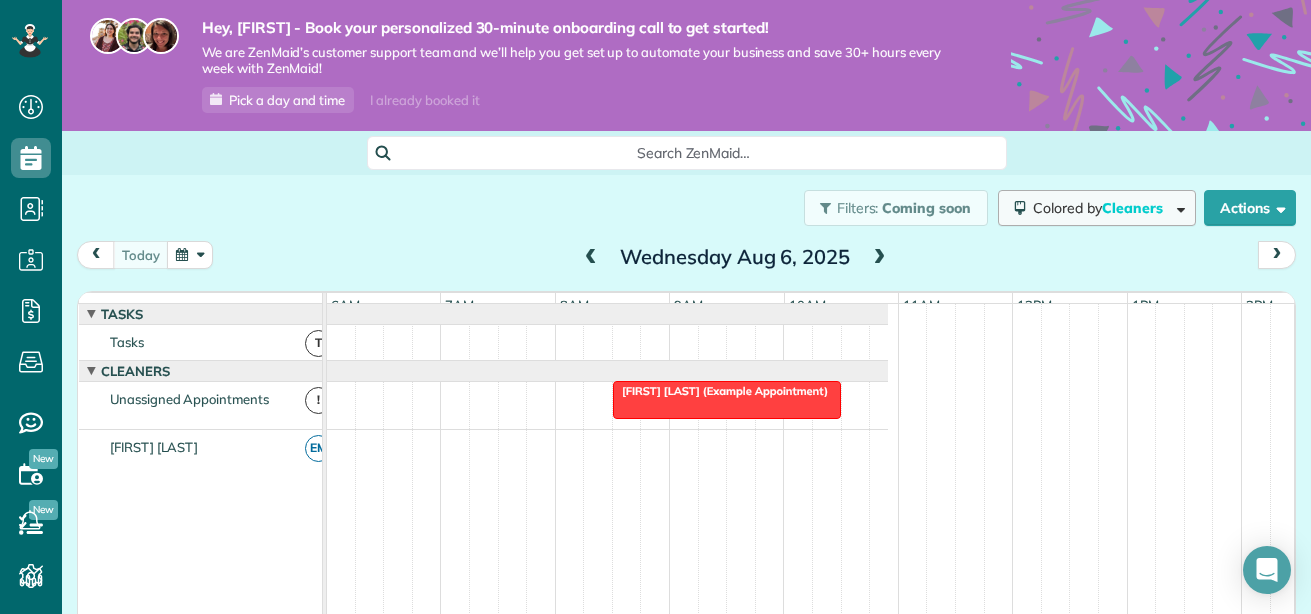 click on "Colored by  Cleaners" at bounding box center (1097, 208) 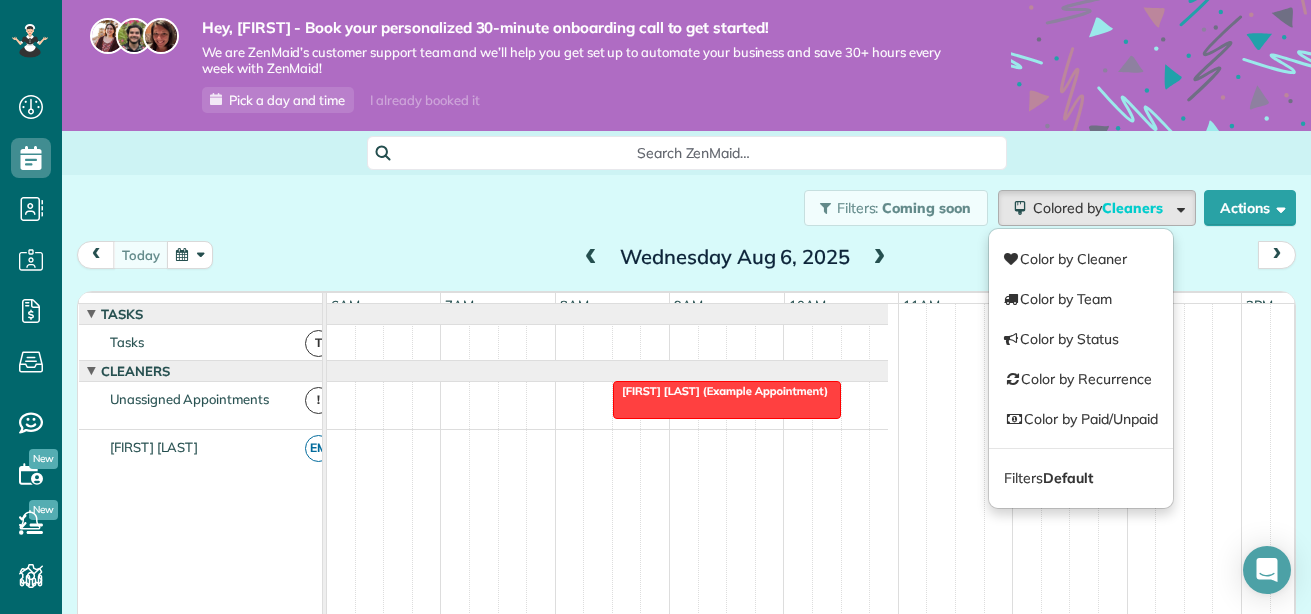 click on "today   Wednesday Aug 6, 2025" at bounding box center [686, 259] 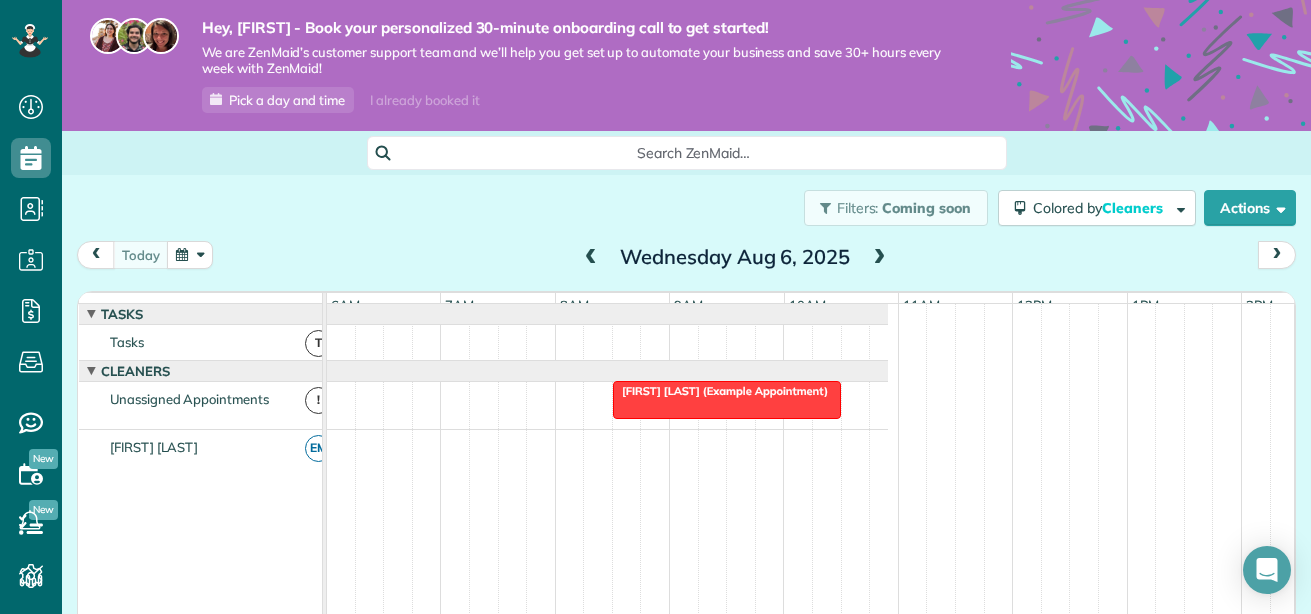 scroll, scrollTop: 10, scrollLeft: 693, axis: both 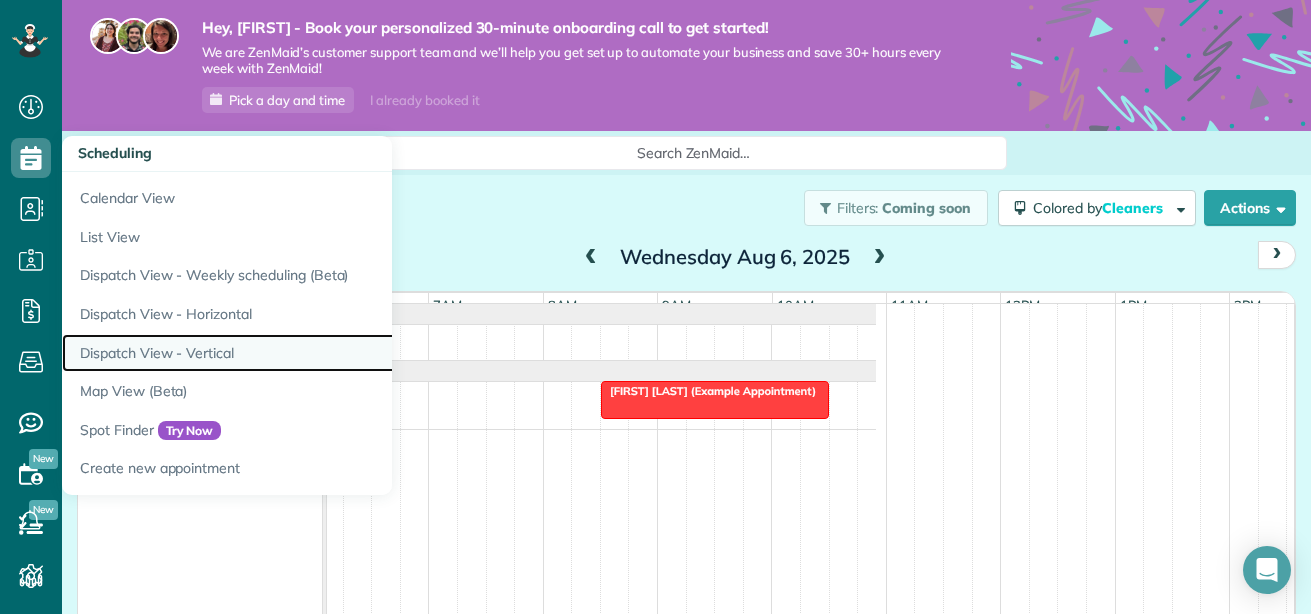 click on "Dispatch View - Vertical" at bounding box center (312, 353) 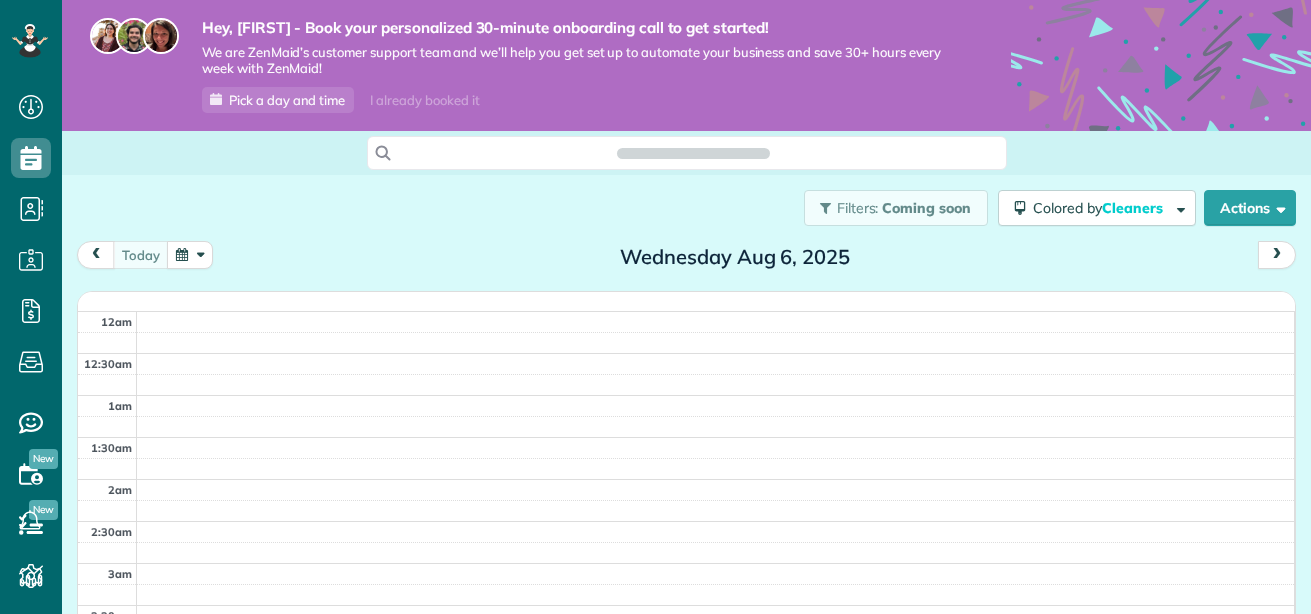 scroll, scrollTop: 0, scrollLeft: 0, axis: both 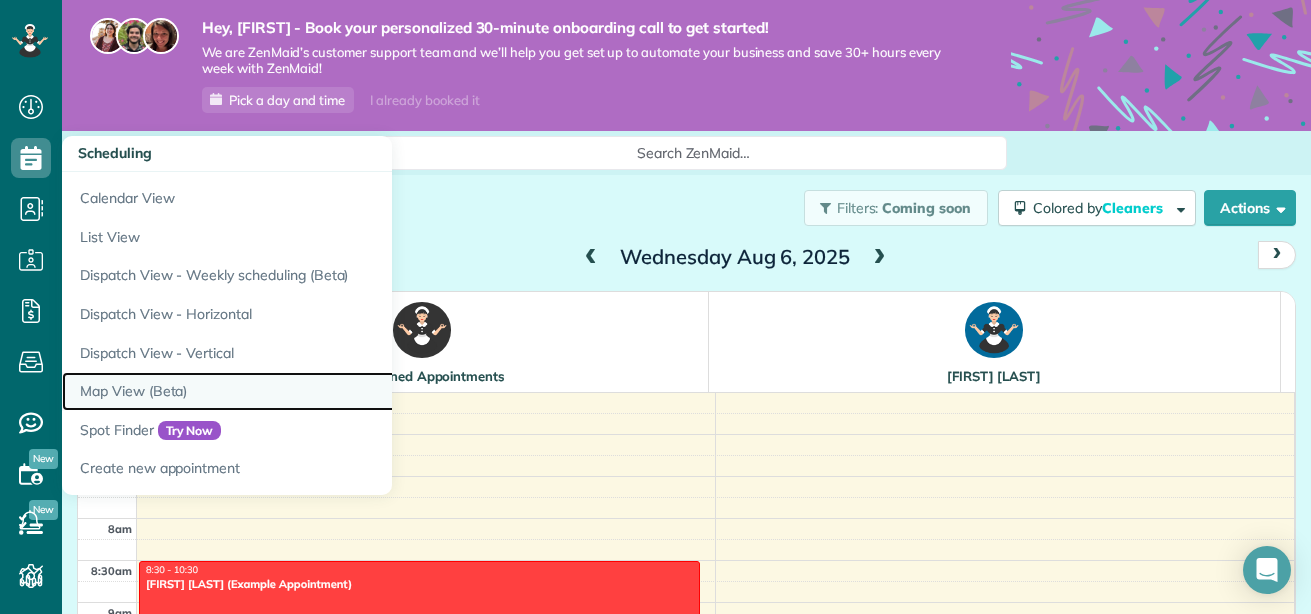 click on "Map View (Beta)" at bounding box center [312, 391] 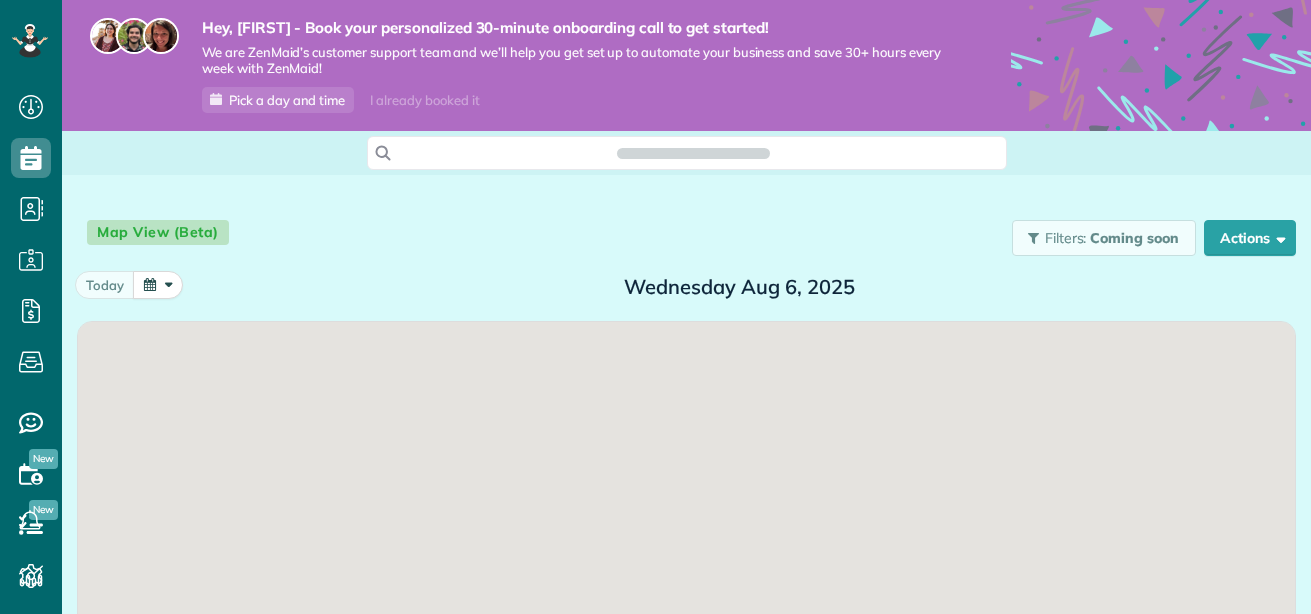 scroll, scrollTop: 0, scrollLeft: 0, axis: both 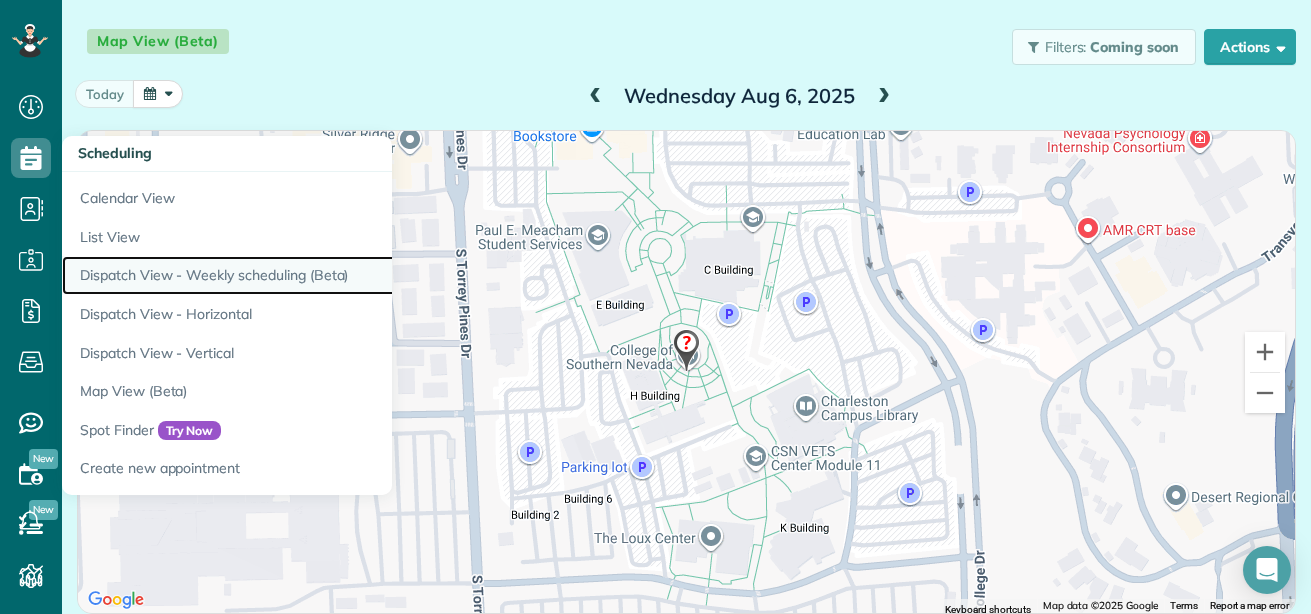 click on "Dispatch View - Weekly scheduling (Beta)" at bounding box center (312, 275) 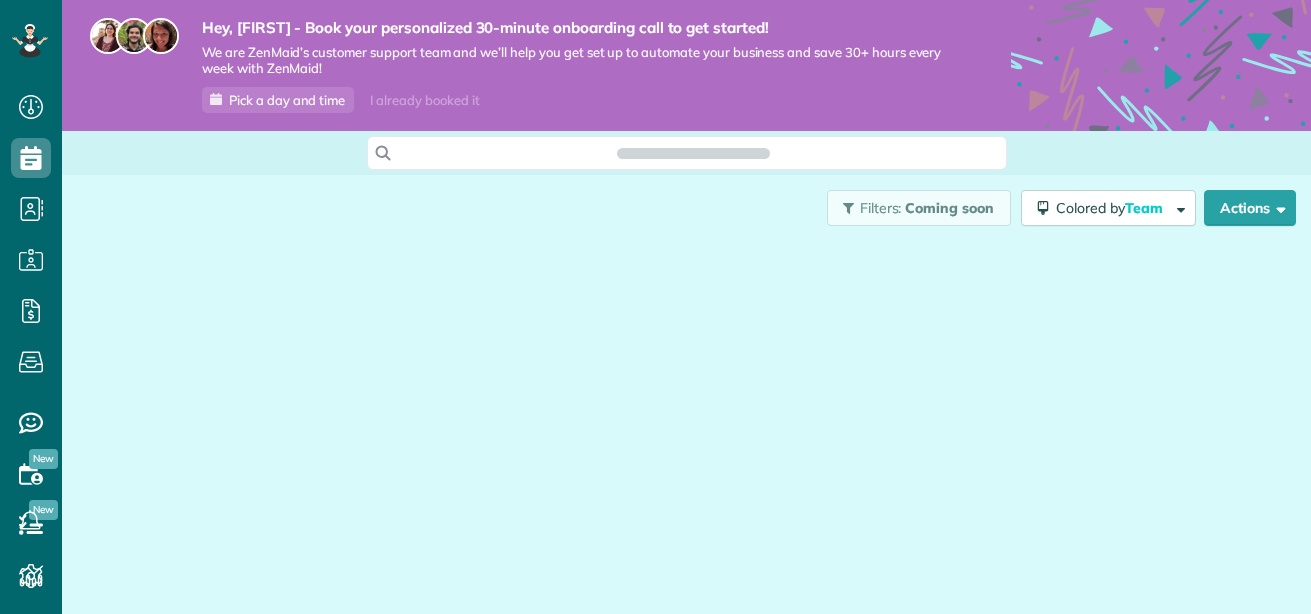 scroll, scrollTop: 0, scrollLeft: 0, axis: both 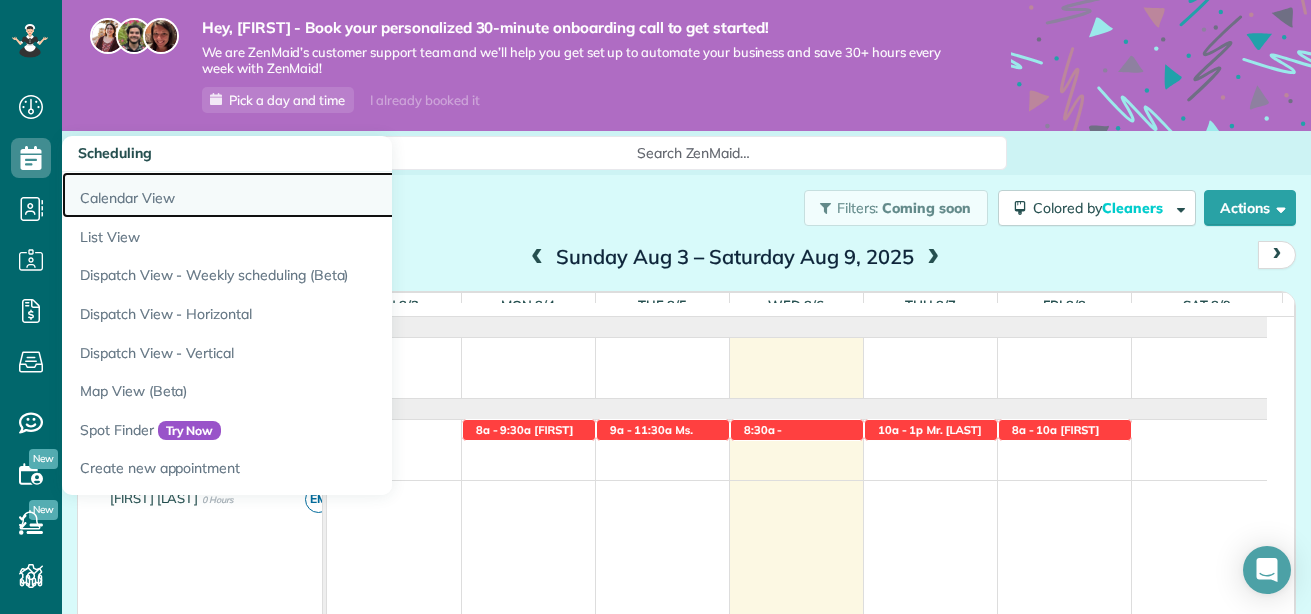 click on "Calendar View" at bounding box center [312, 195] 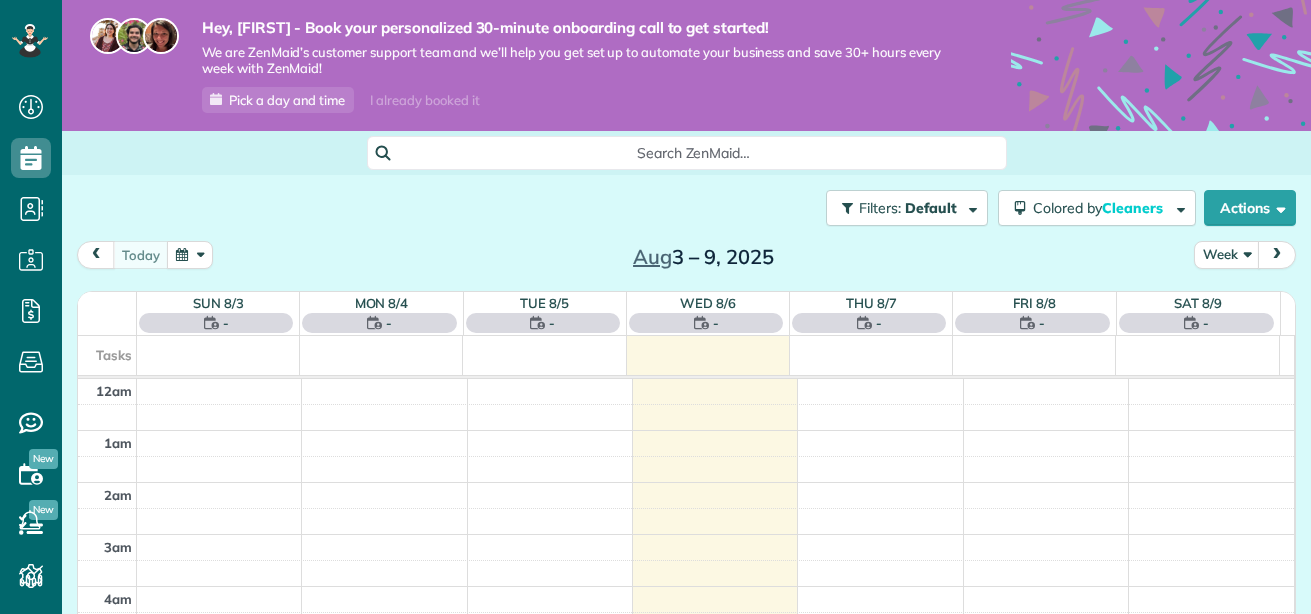 scroll, scrollTop: 0, scrollLeft: 0, axis: both 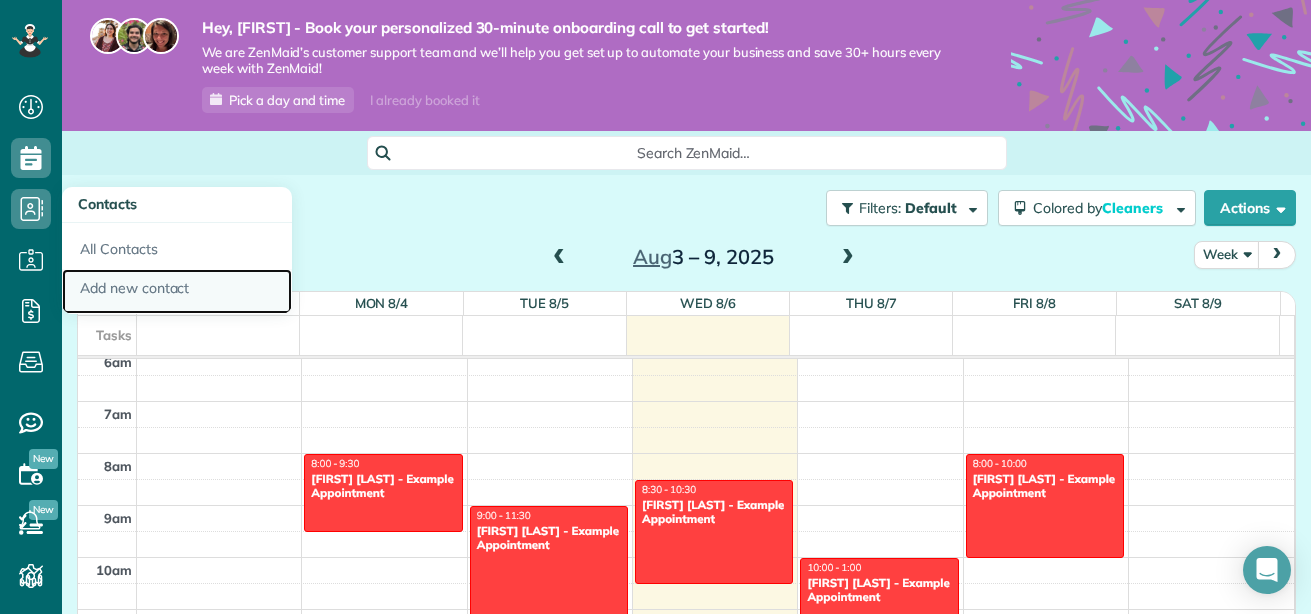 click on "Add new contact" at bounding box center (177, 292) 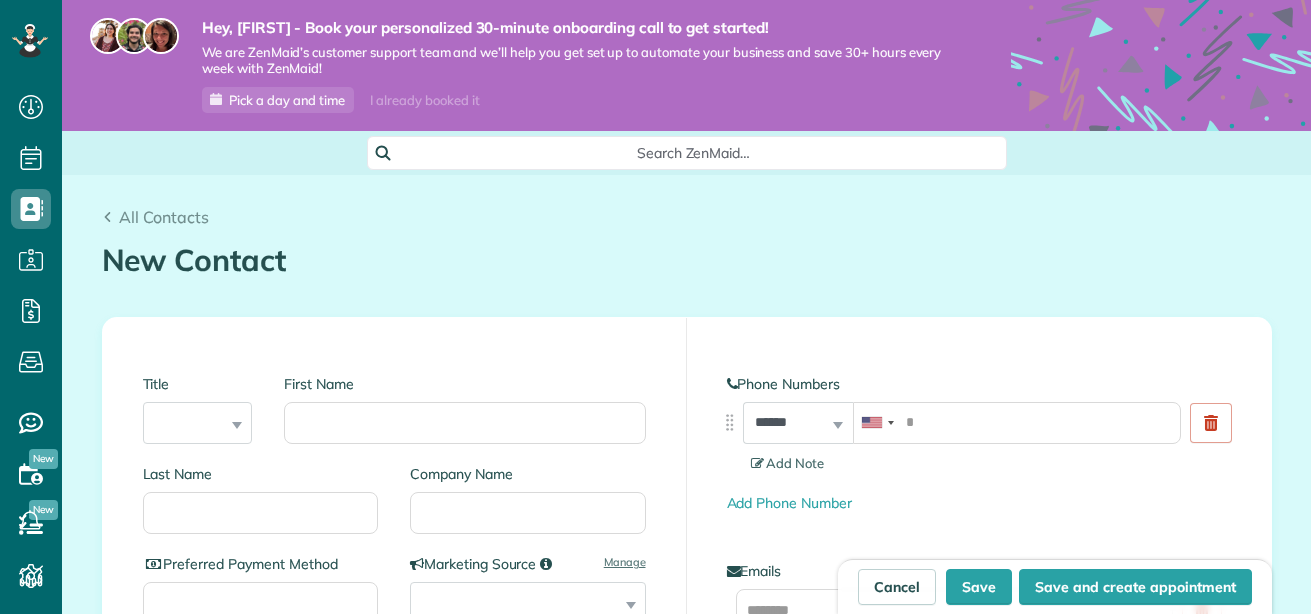 scroll, scrollTop: 0, scrollLeft: 0, axis: both 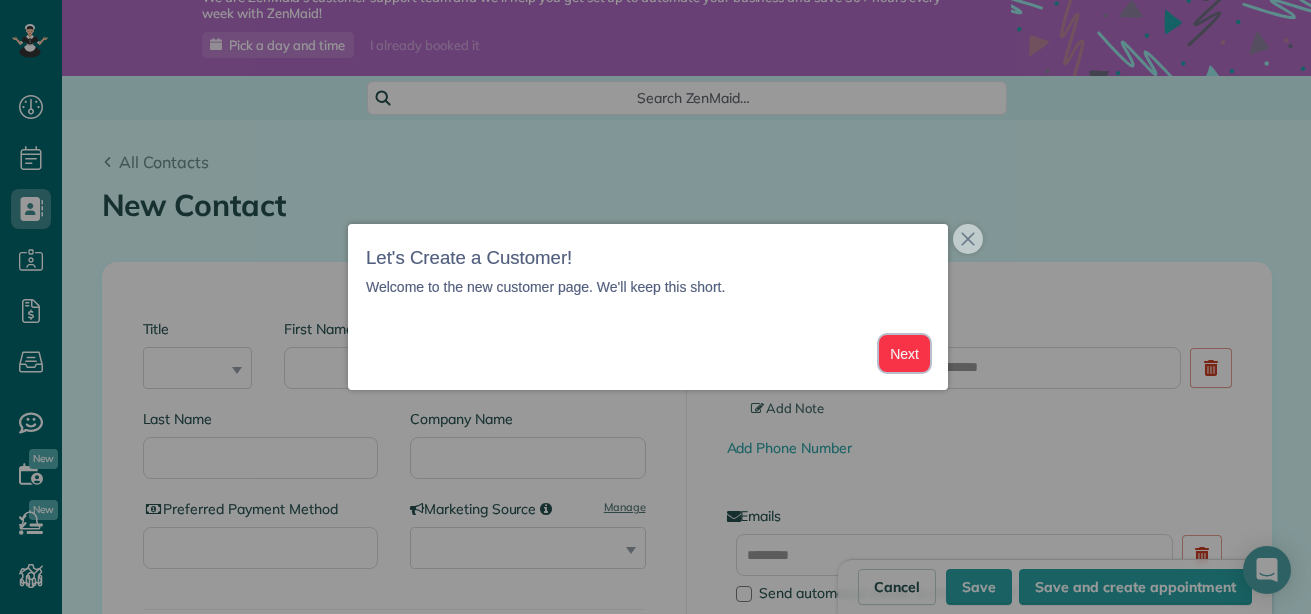 click on "Next" at bounding box center [904, 353] 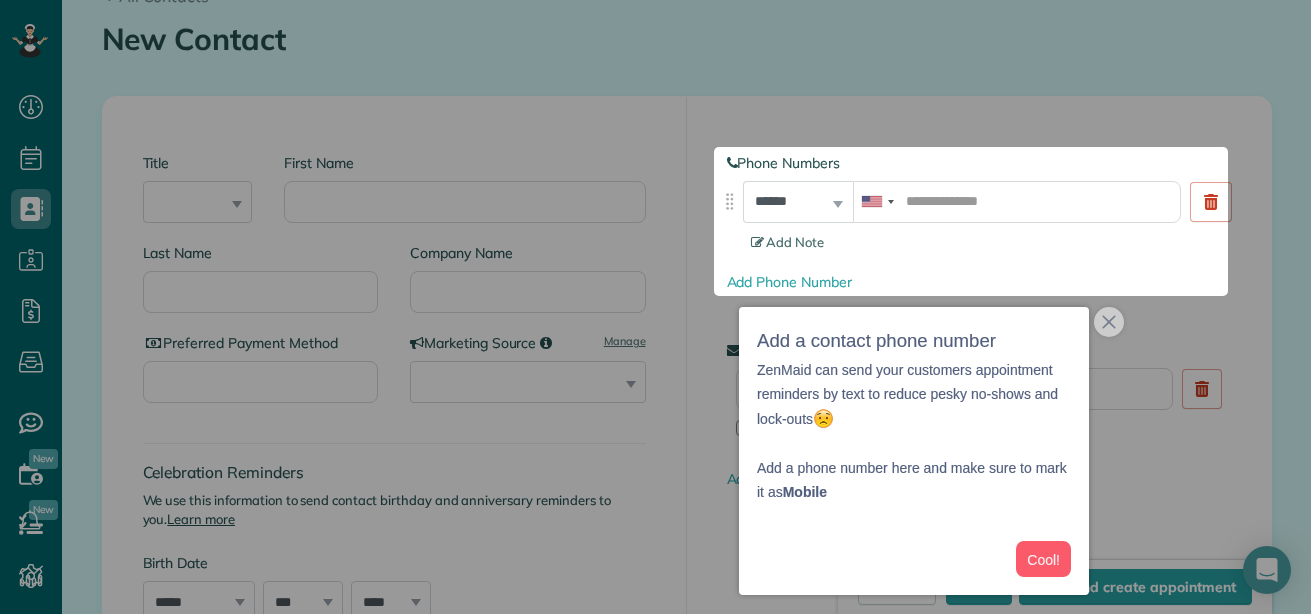 scroll, scrollTop: 222, scrollLeft: 0, axis: vertical 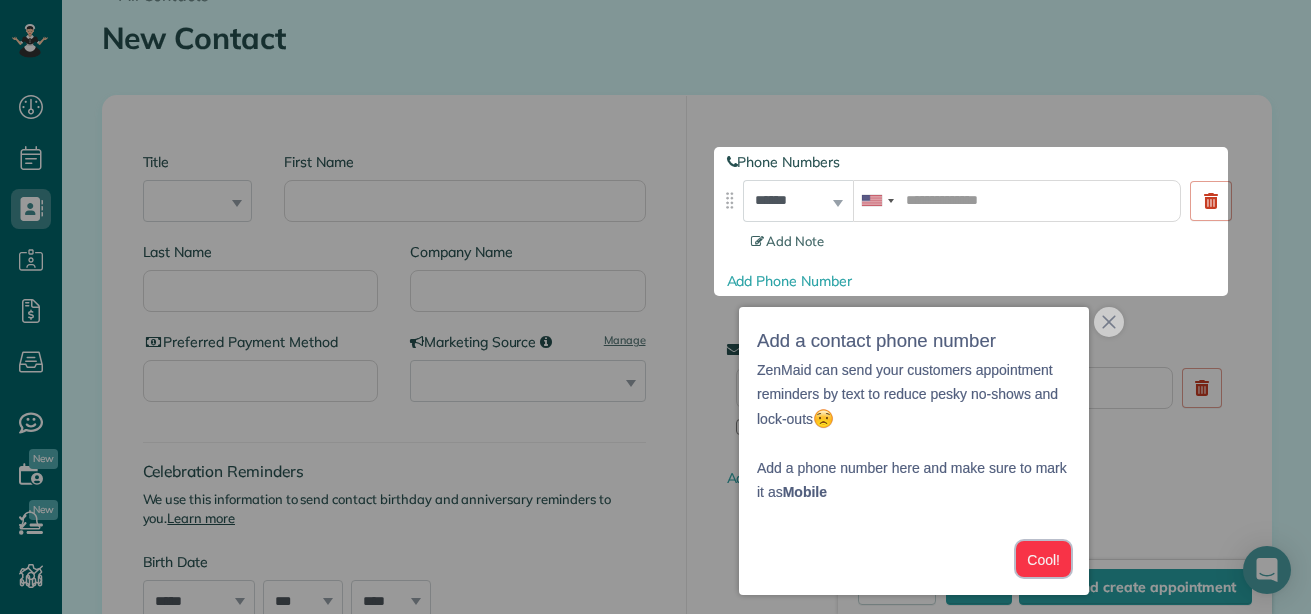 click on "Cool!" at bounding box center (1043, 559) 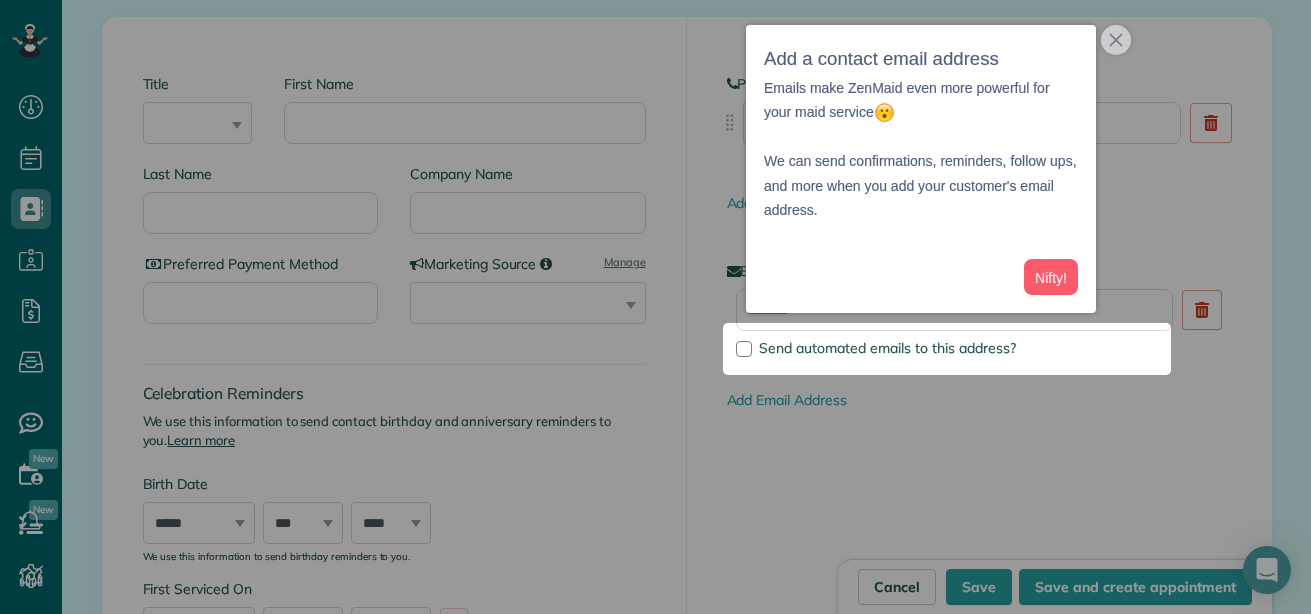 scroll, scrollTop: 303, scrollLeft: 0, axis: vertical 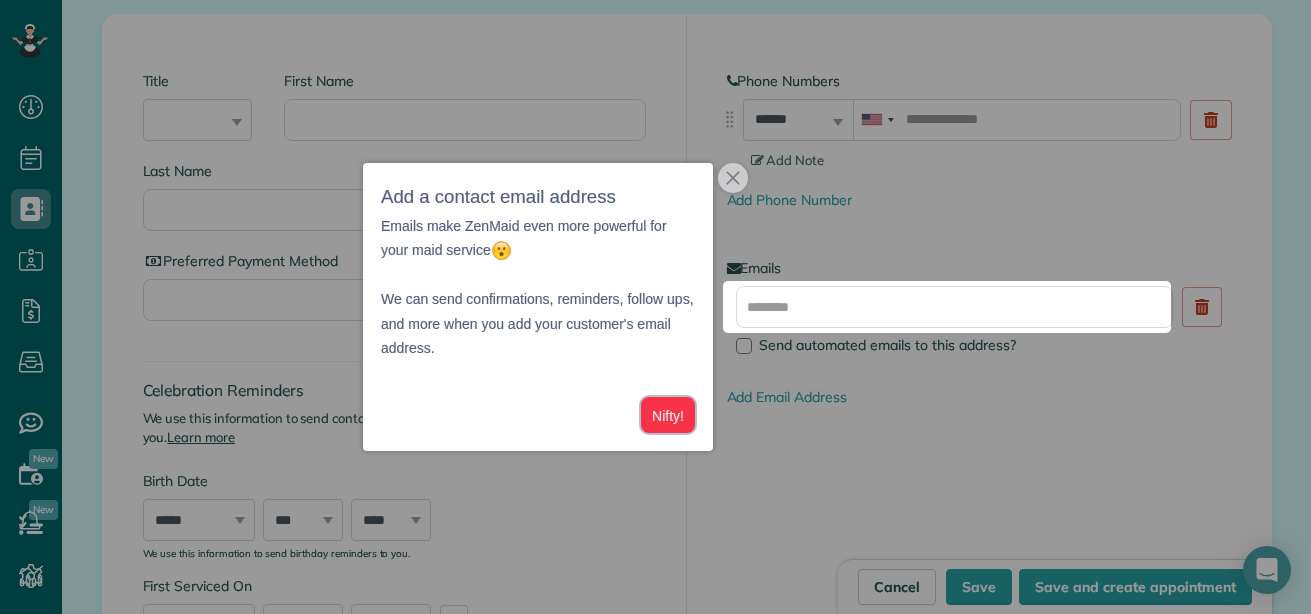 click on "Nifty!" at bounding box center [668, 415] 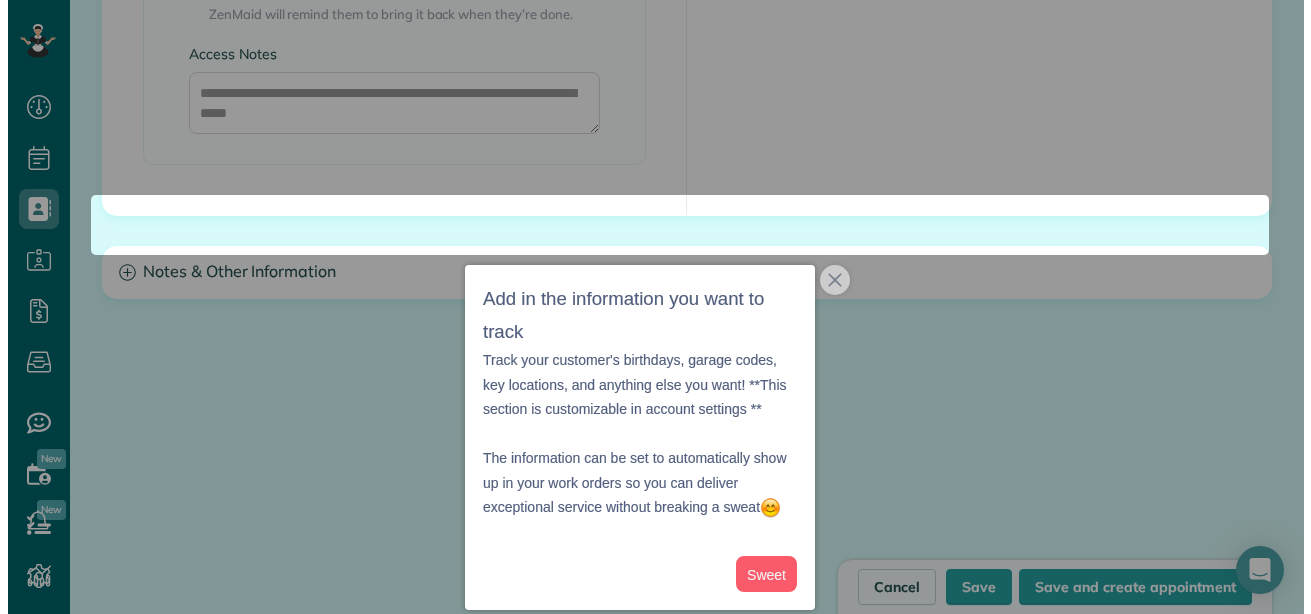 scroll, scrollTop: 1926, scrollLeft: 0, axis: vertical 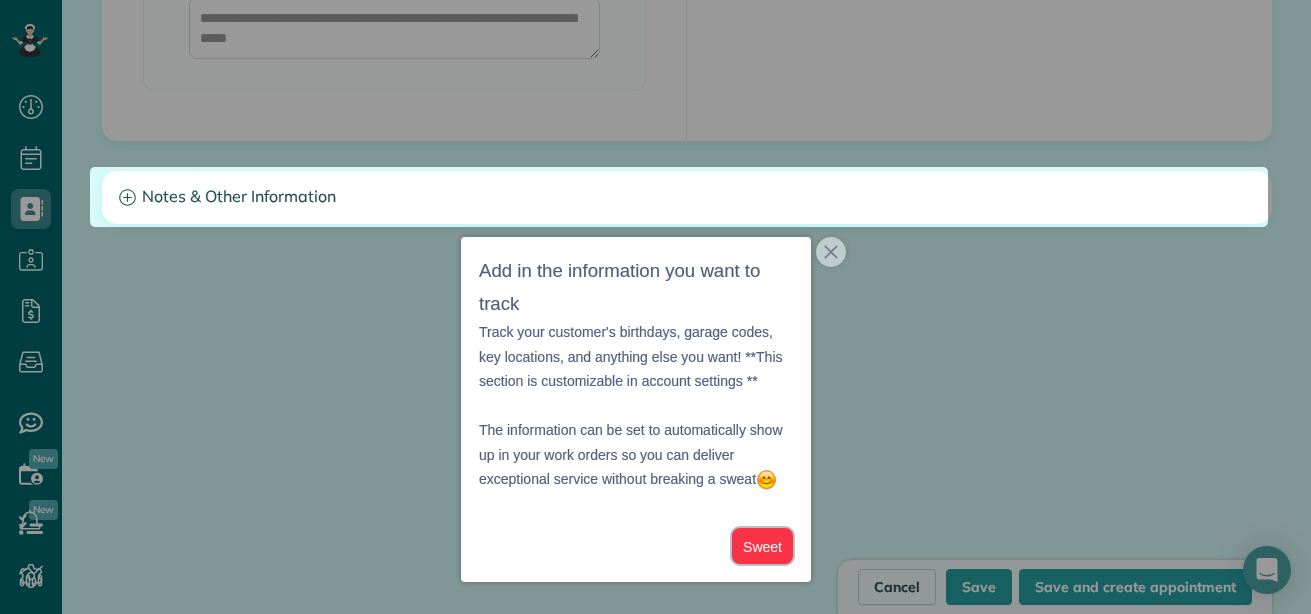 click on "Sweet" at bounding box center (762, 546) 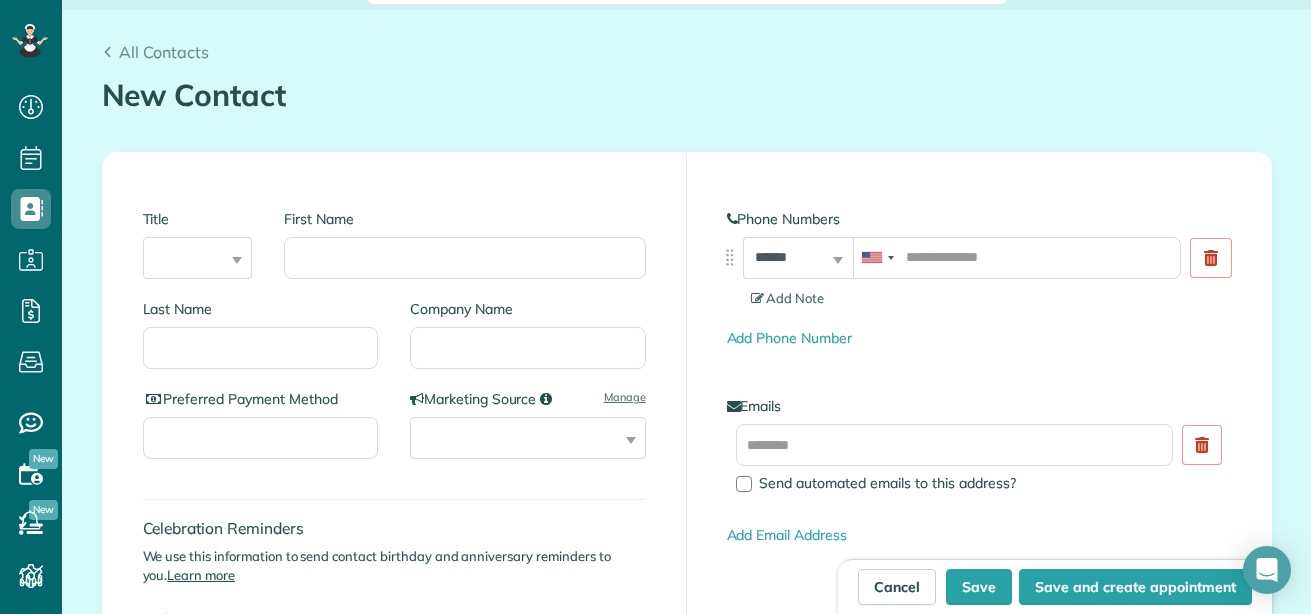 scroll, scrollTop: 0, scrollLeft: 0, axis: both 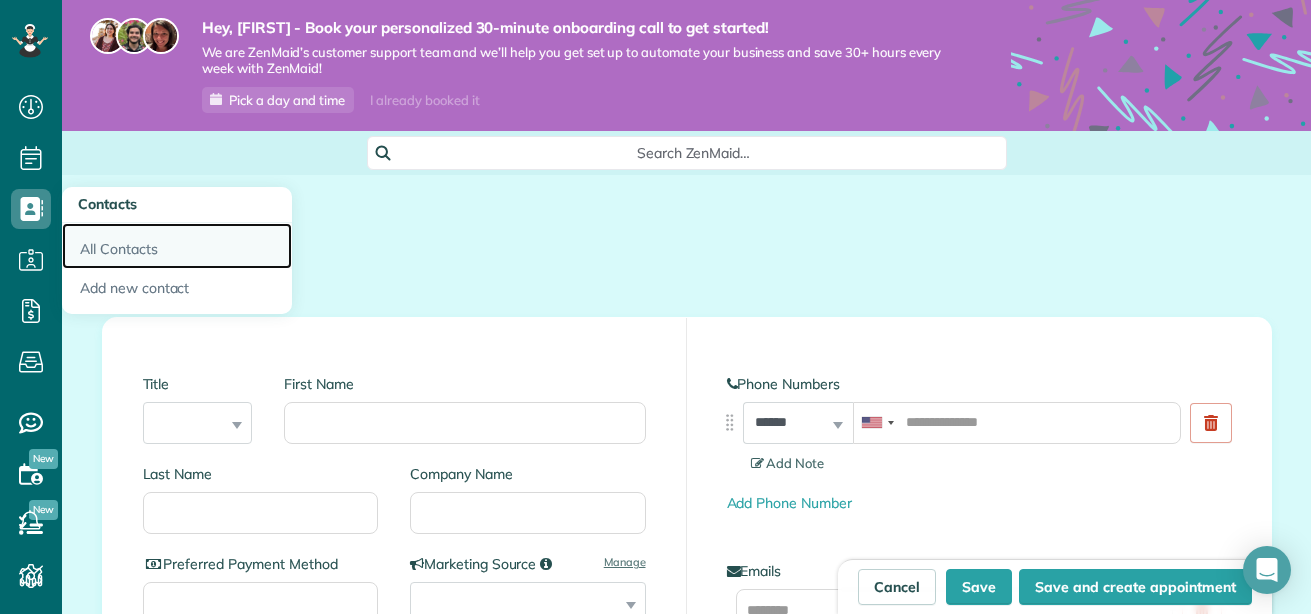 click on "All Contacts" at bounding box center [177, 246] 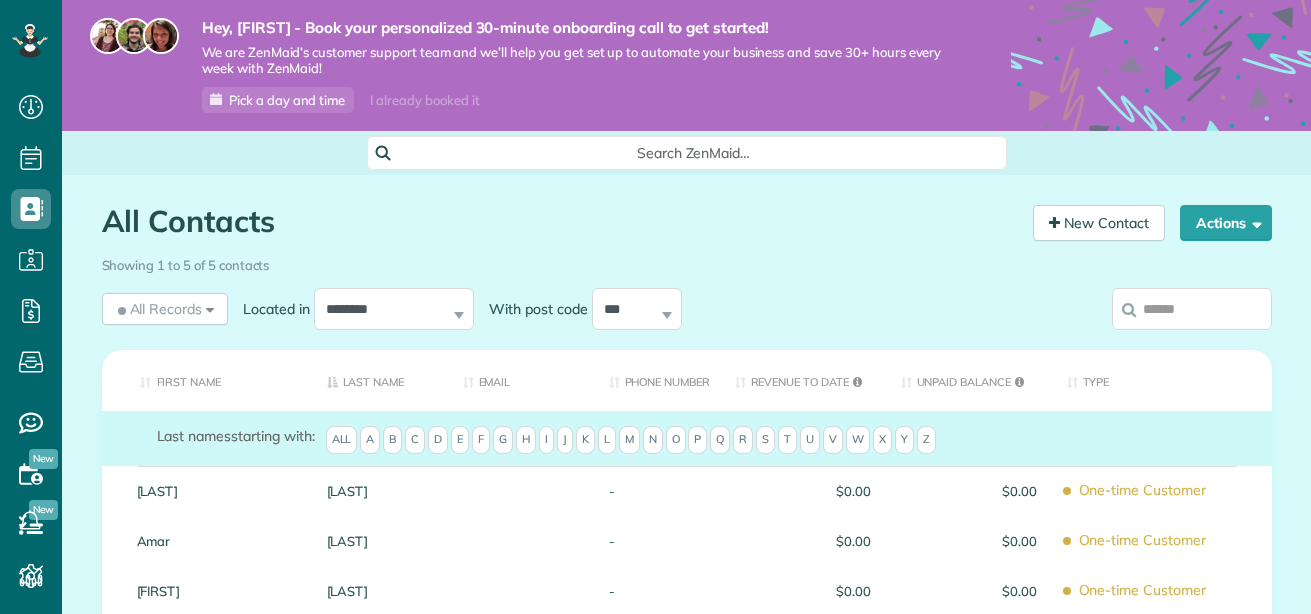 scroll, scrollTop: 0, scrollLeft: 0, axis: both 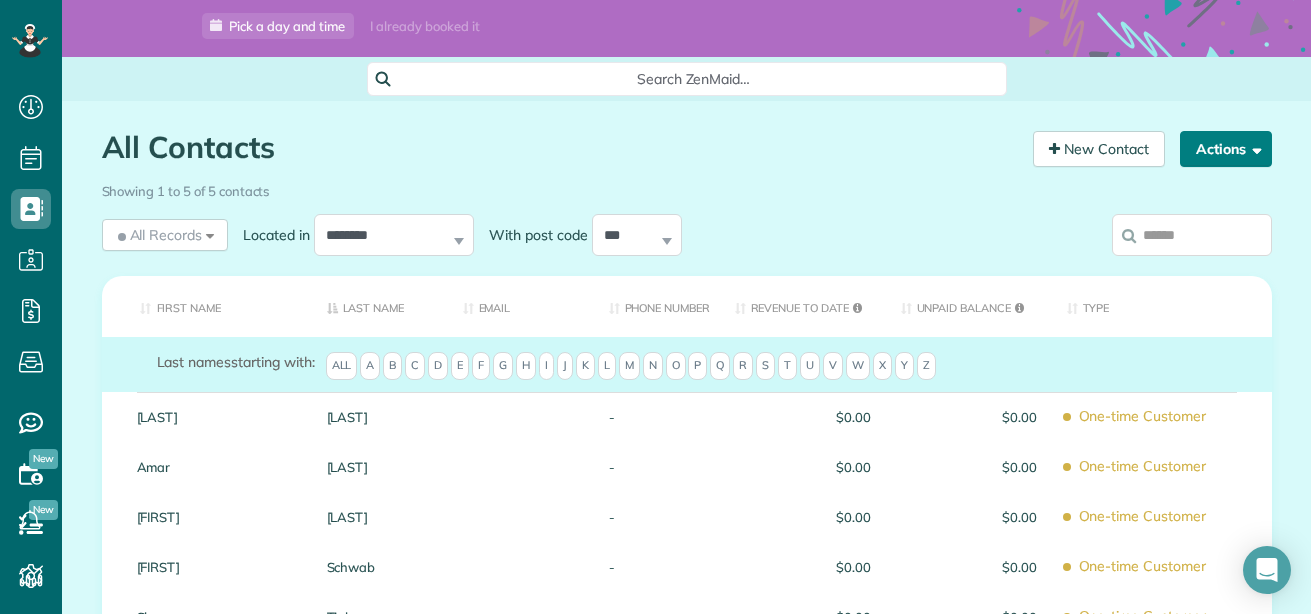 click on "Actions" at bounding box center [1226, 149] 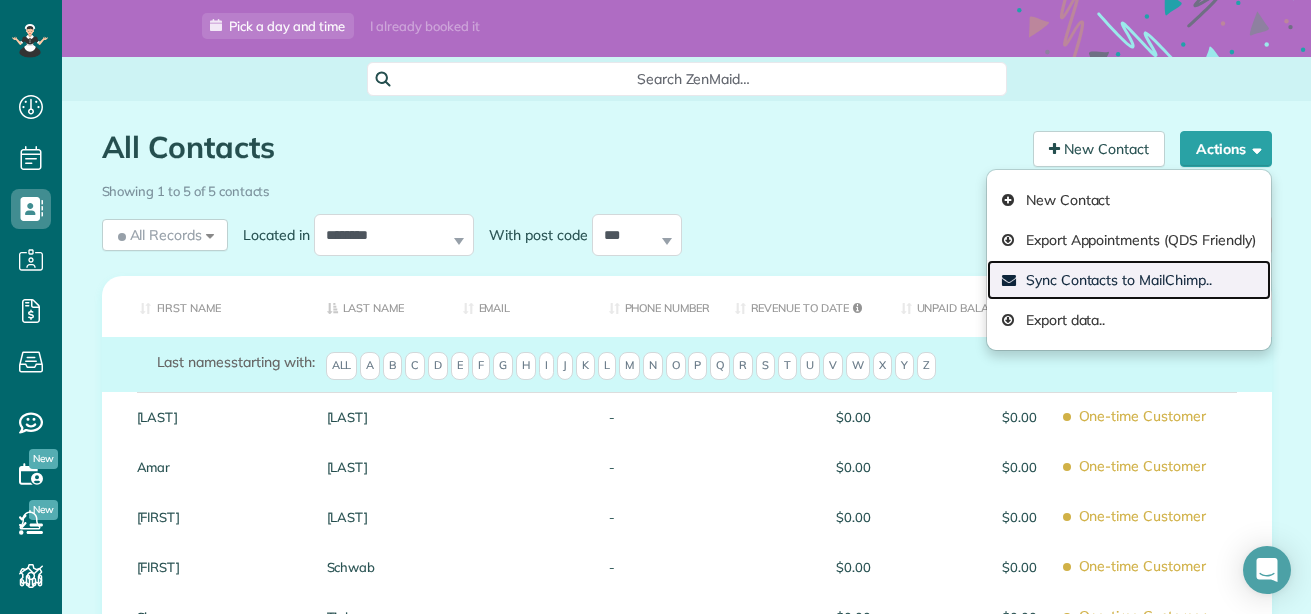 click on "Sync Contacts to MailChimp.." at bounding box center (1129, 280) 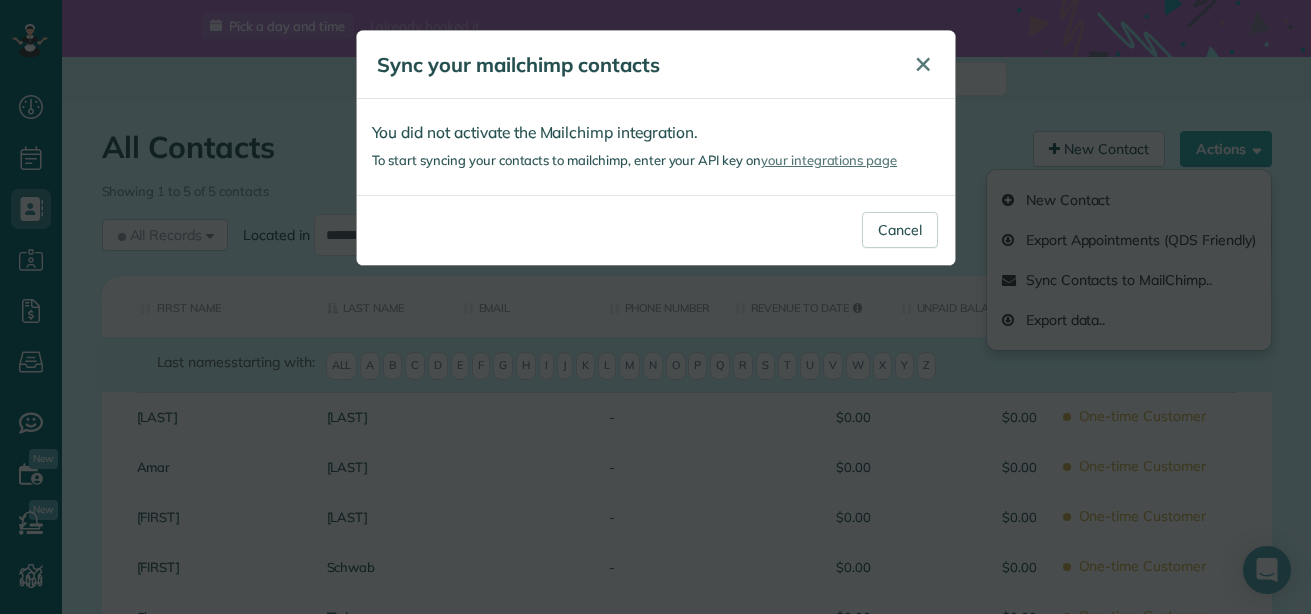 click on "✕" at bounding box center (923, 64) 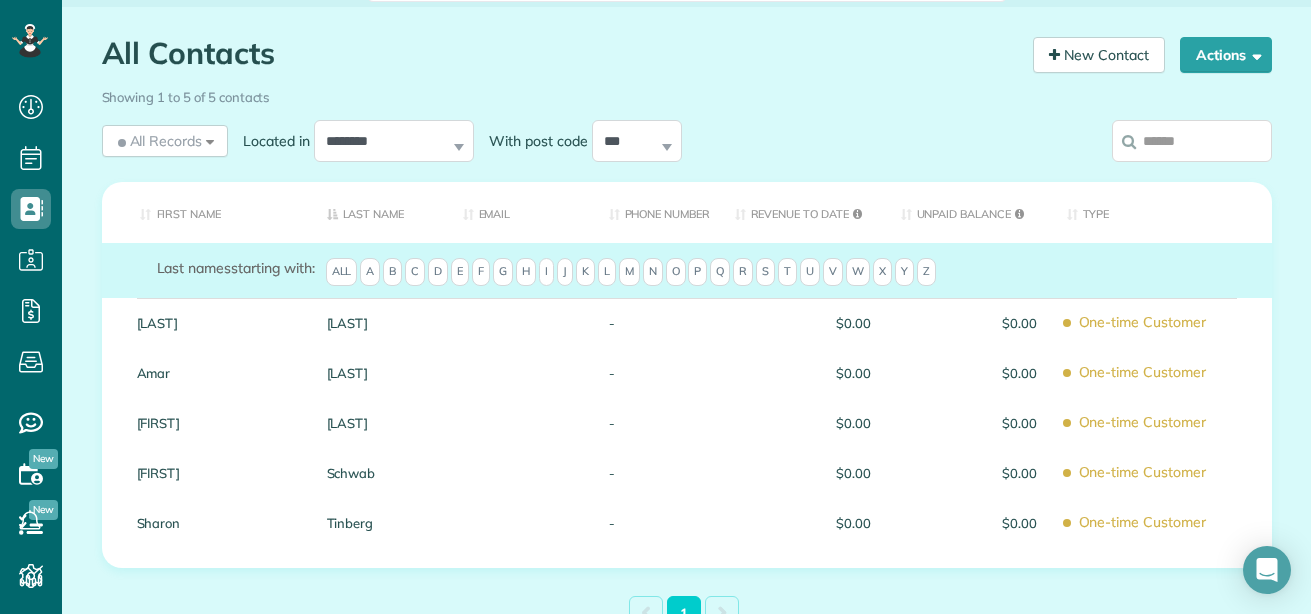 scroll, scrollTop: 0, scrollLeft: 0, axis: both 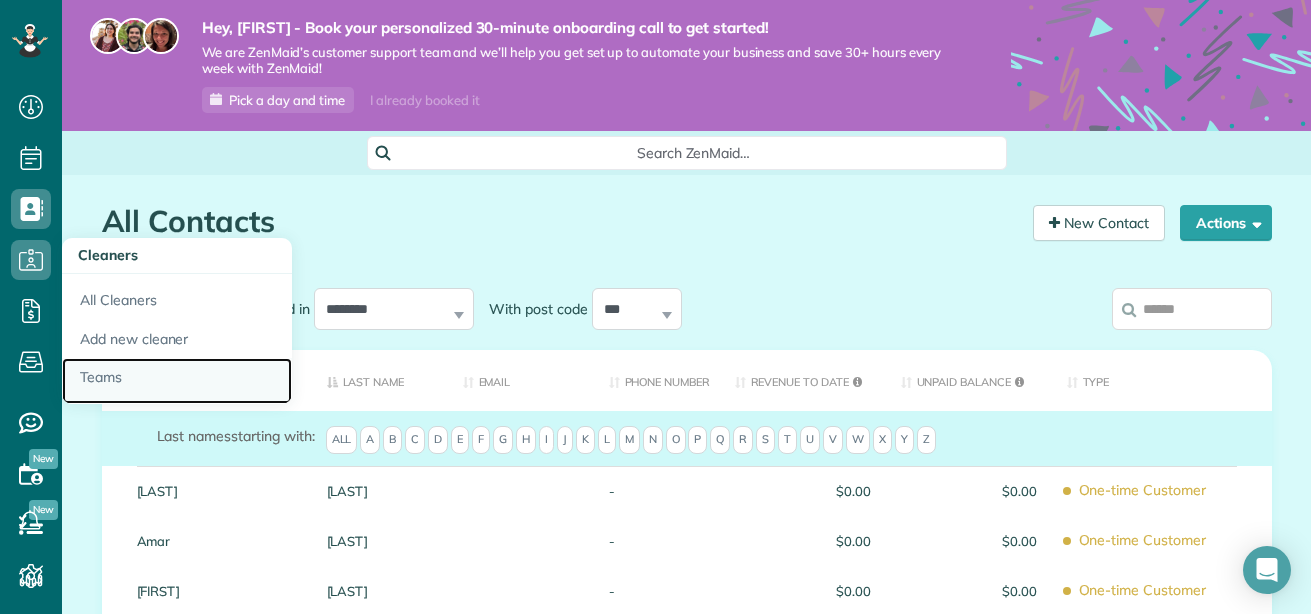 click on "Teams" at bounding box center (177, 381) 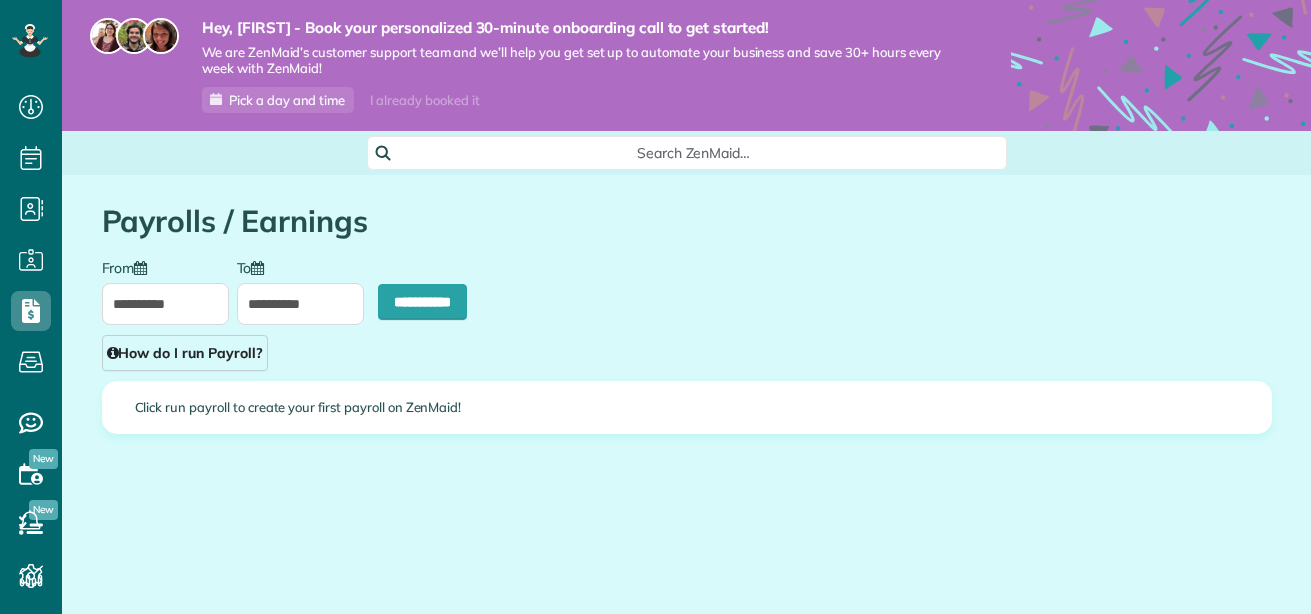 scroll, scrollTop: 0, scrollLeft: 0, axis: both 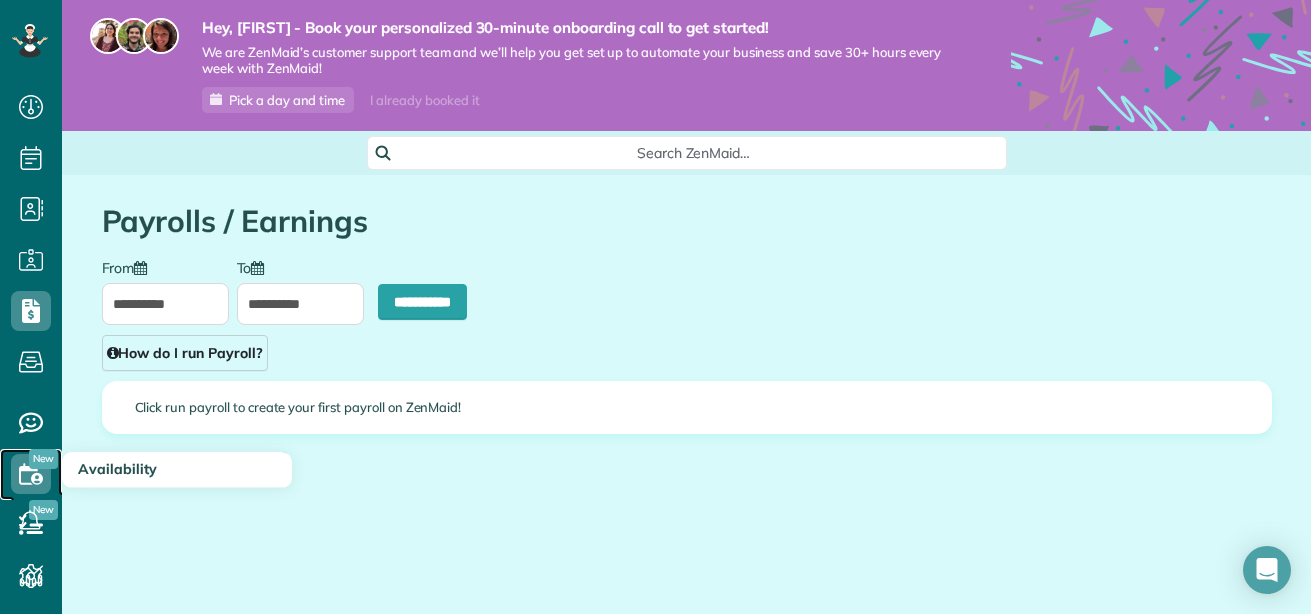 click 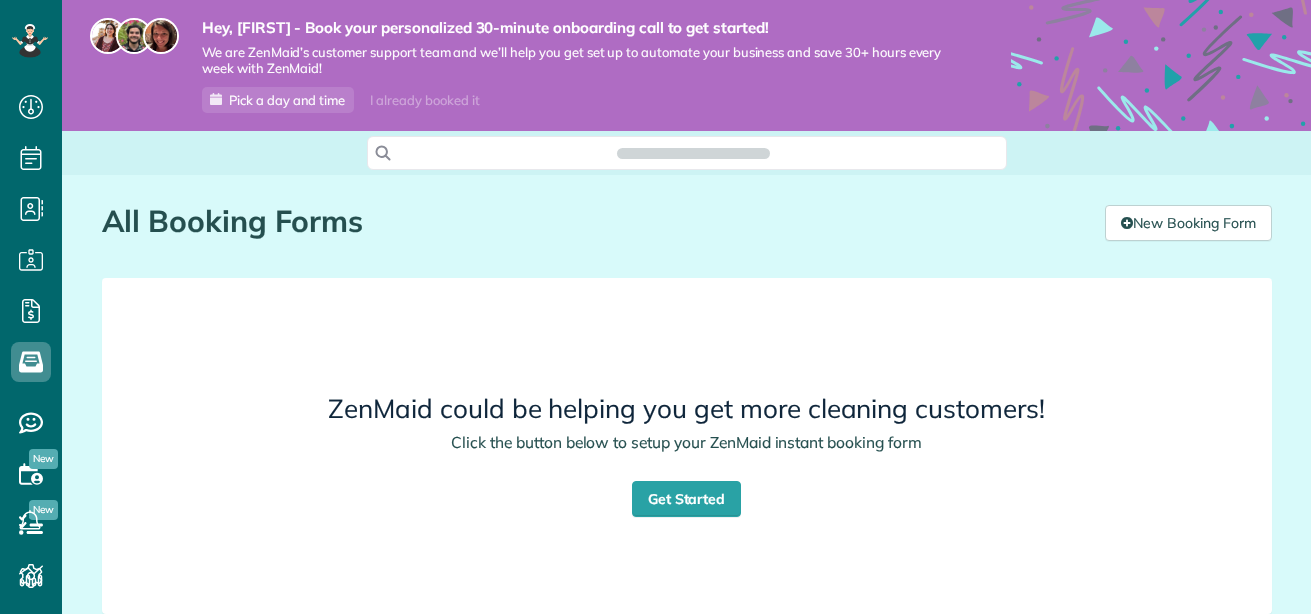 scroll, scrollTop: 0, scrollLeft: 0, axis: both 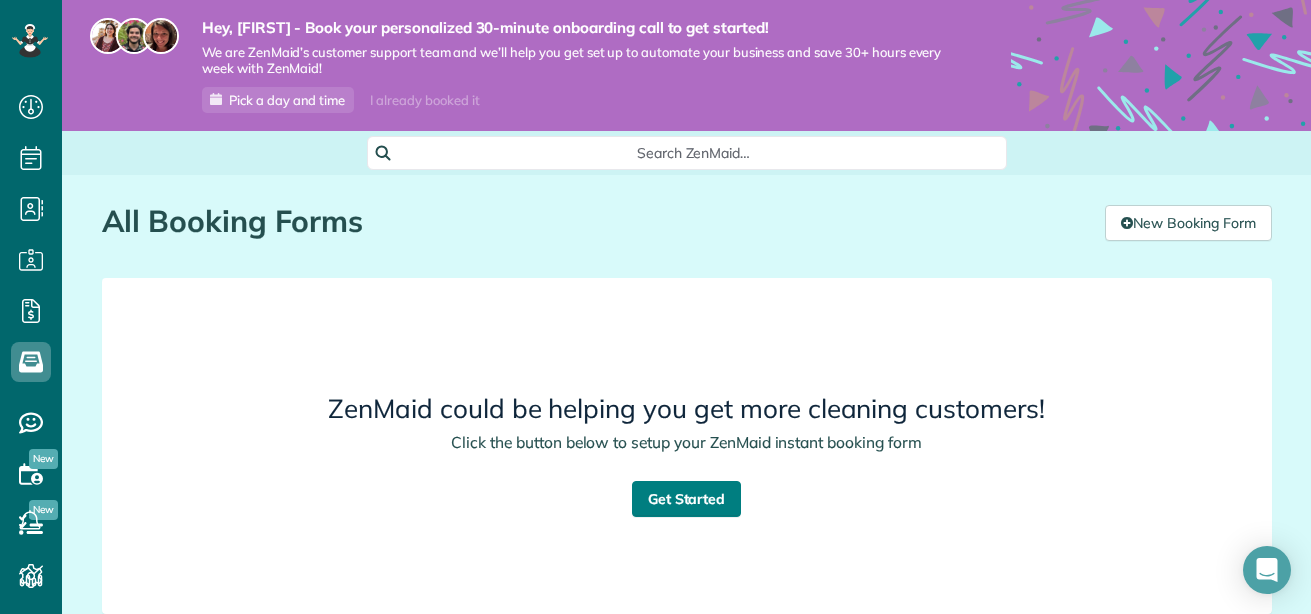 click on "Get Started" at bounding box center (687, 499) 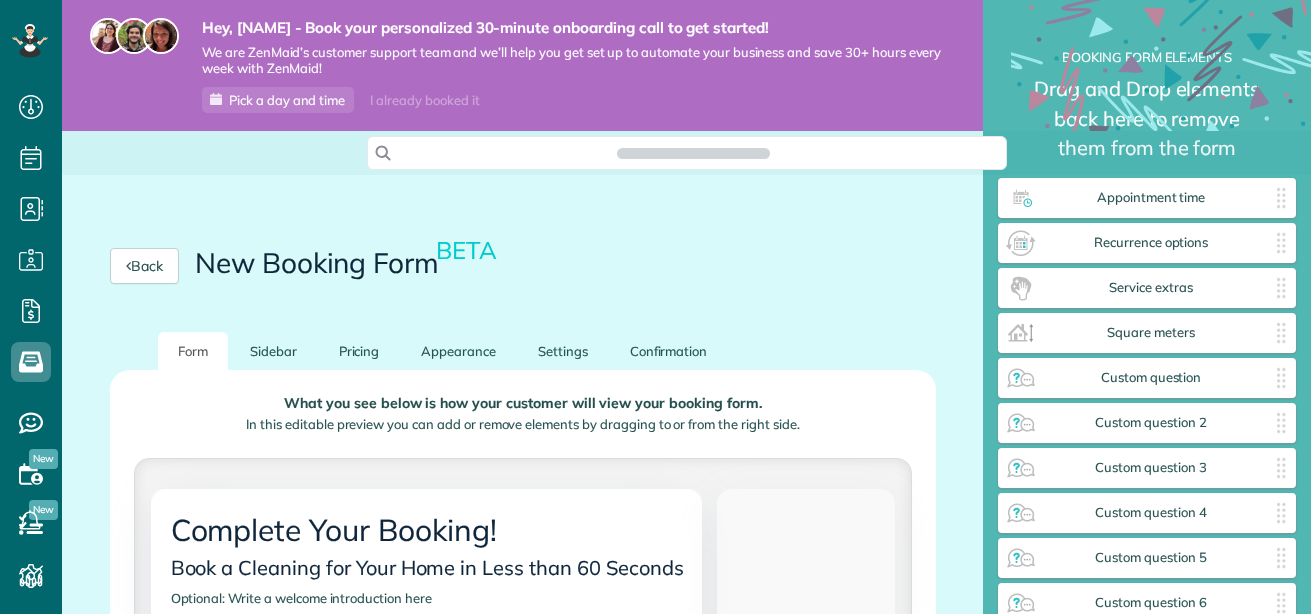 scroll, scrollTop: 0, scrollLeft: 0, axis: both 